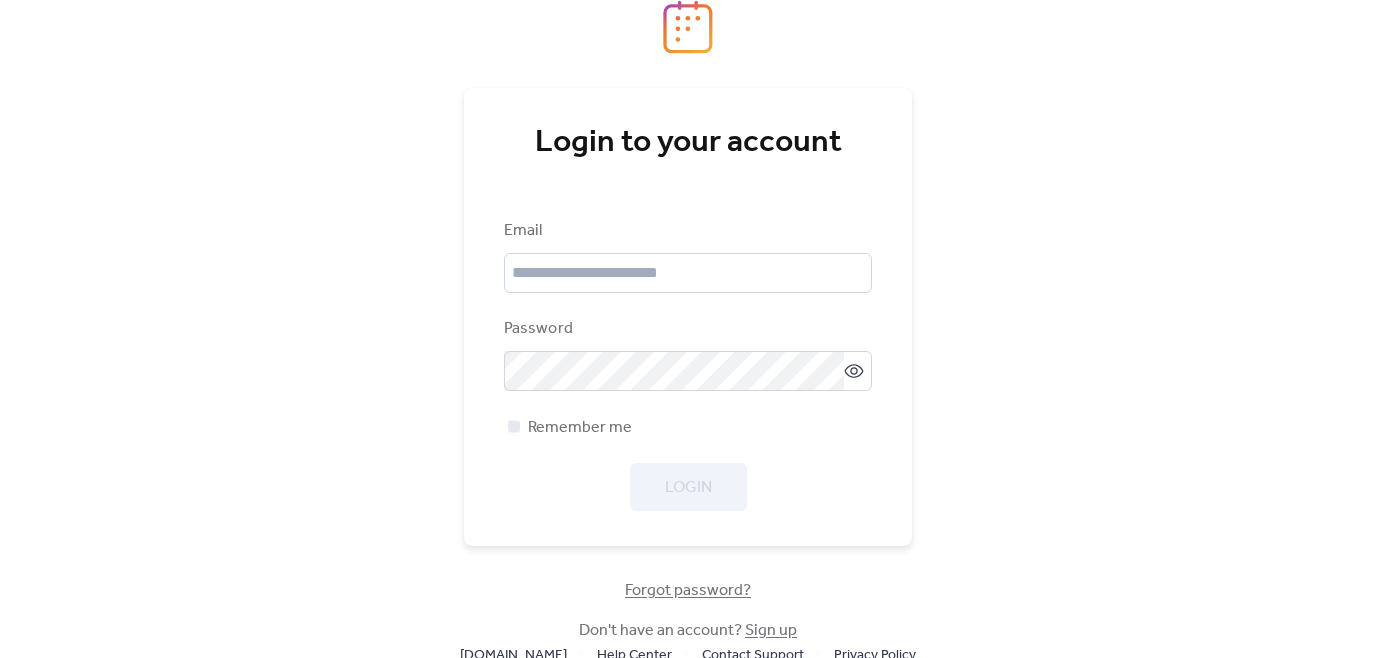 scroll, scrollTop: 0, scrollLeft: 0, axis: both 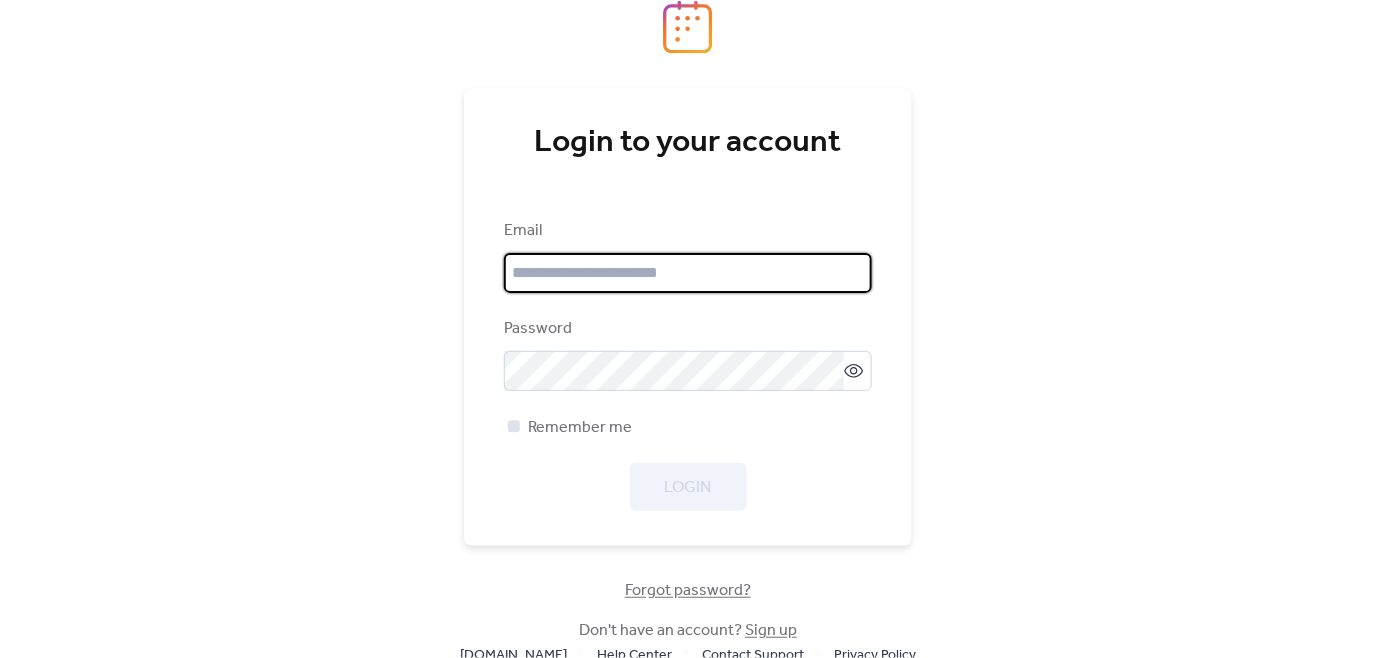 type on "**********" 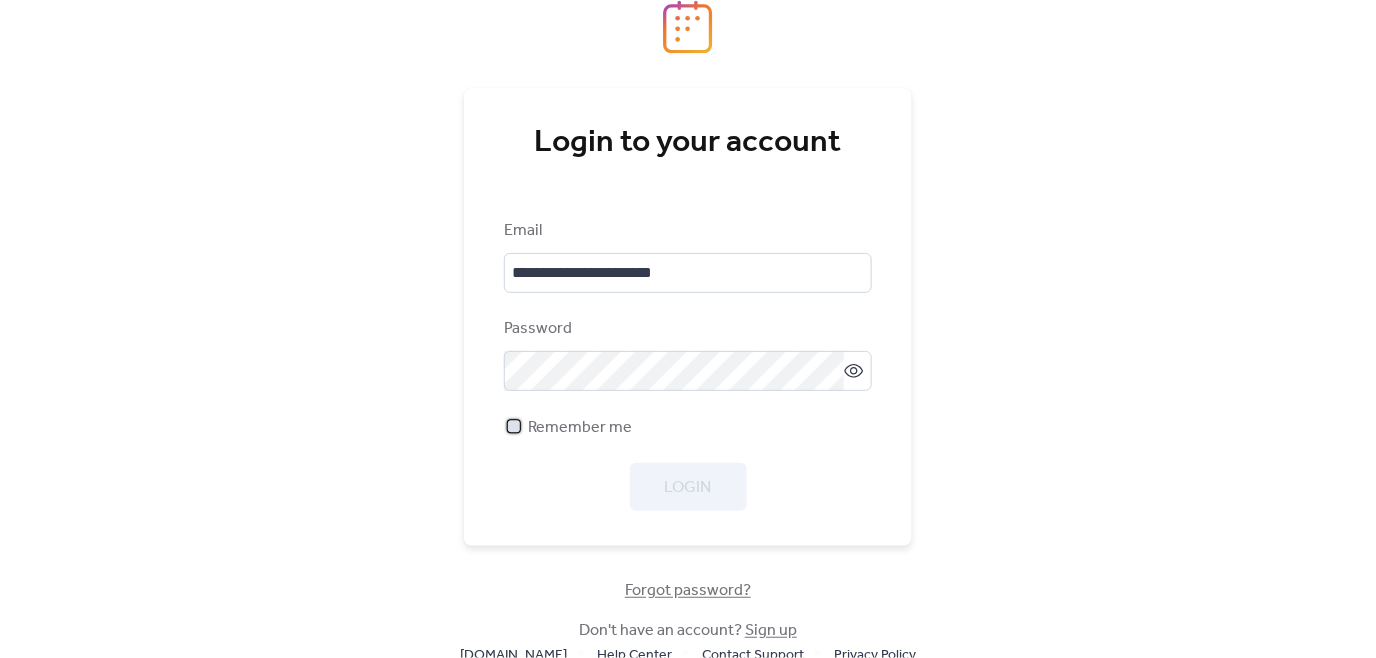 click on "Remember me" at bounding box center [580, 428] 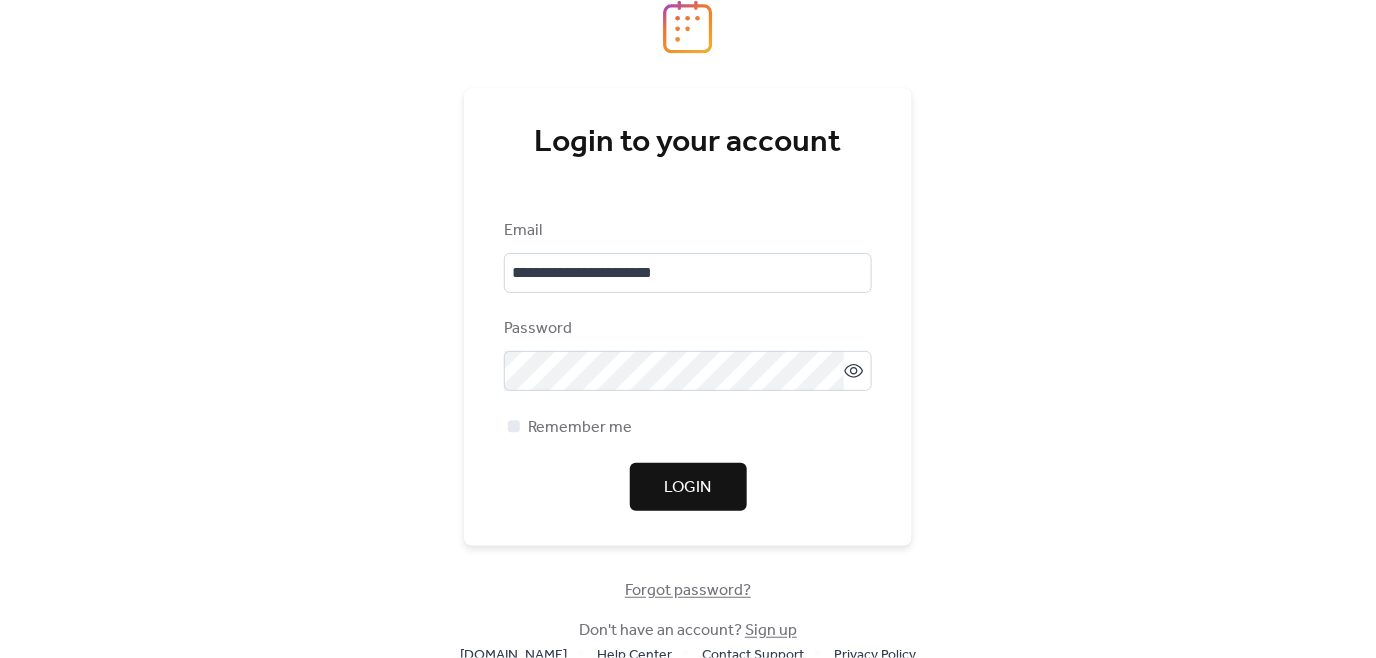 click on "Login" at bounding box center [688, 487] 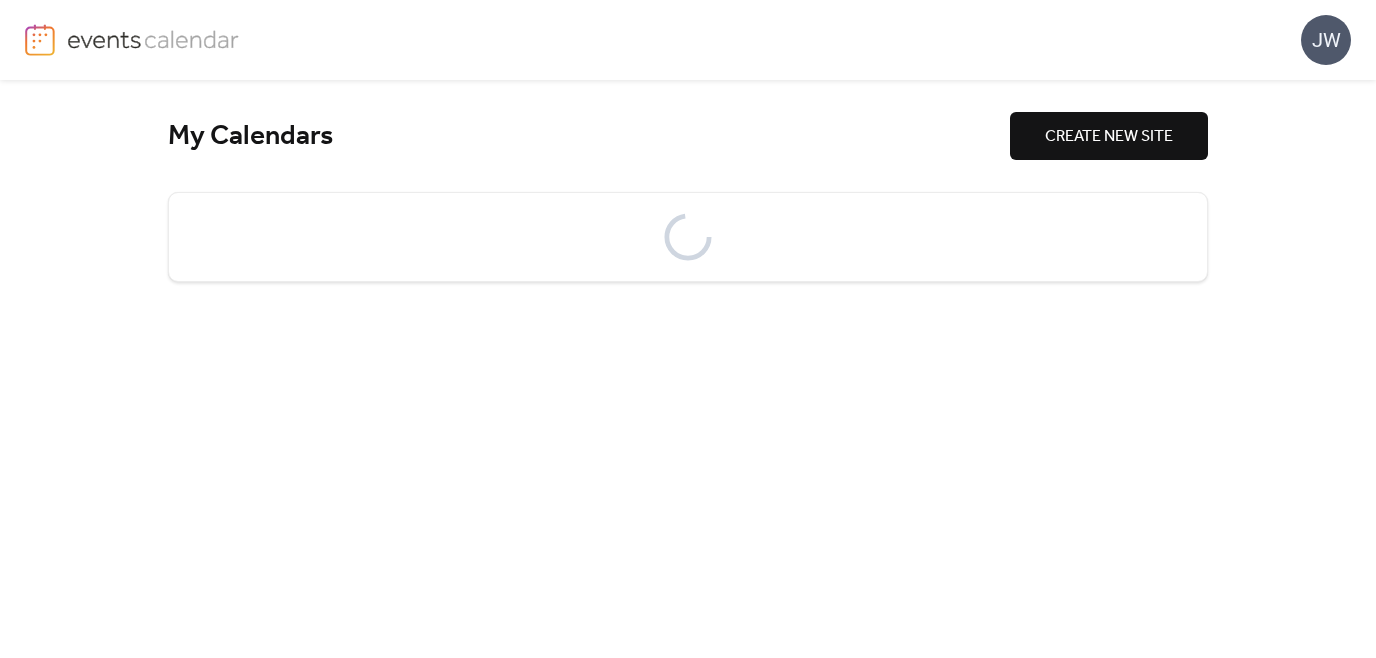 scroll, scrollTop: 0, scrollLeft: 0, axis: both 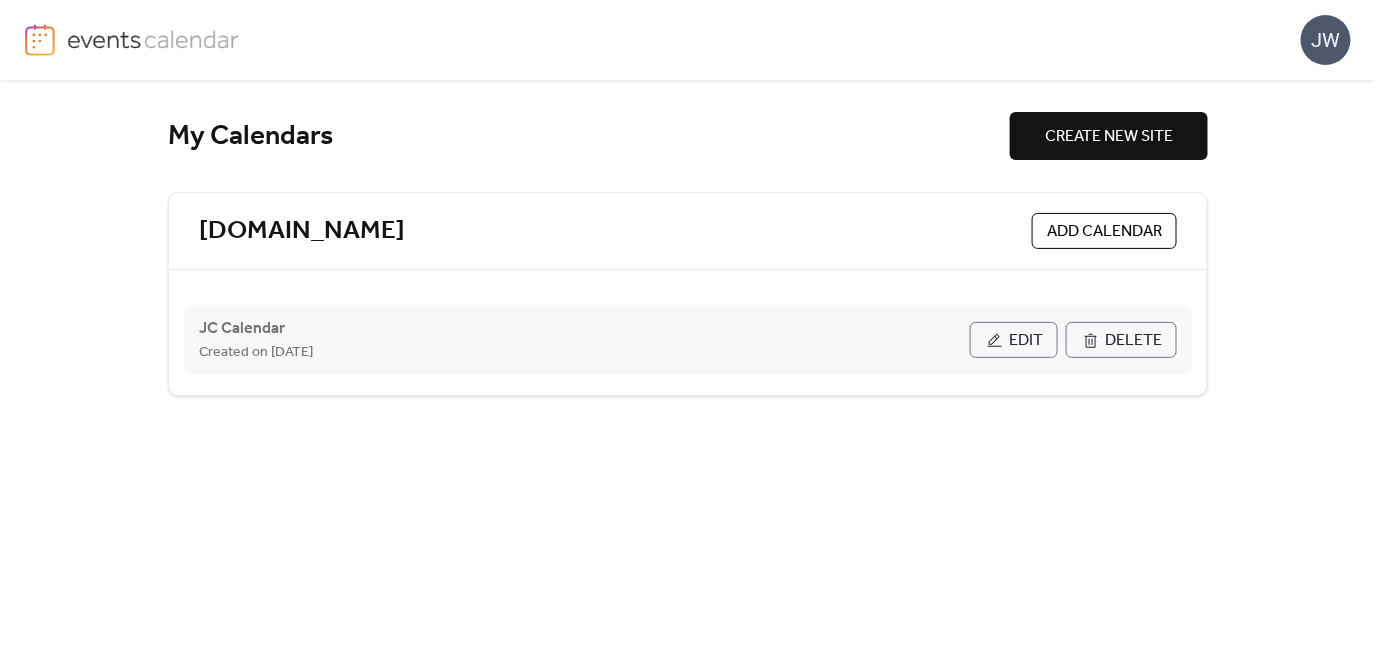 click on "Edit" at bounding box center (1026, 341) 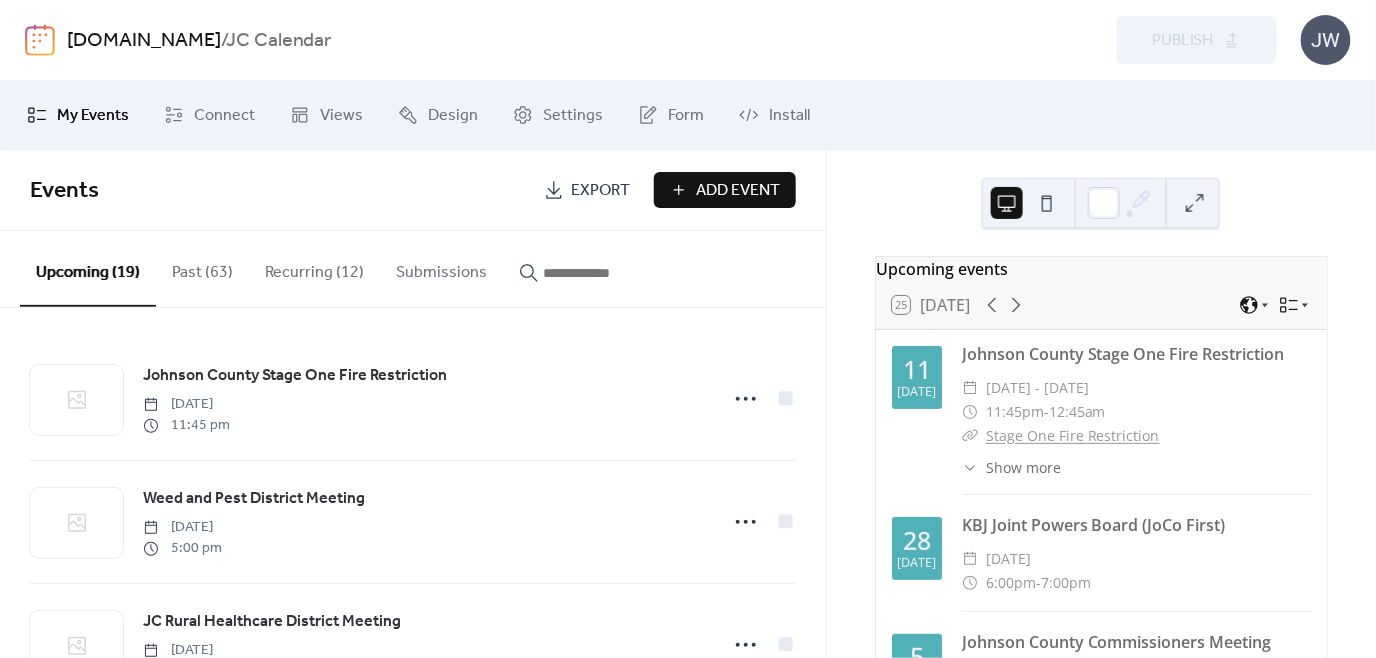 click on "Add Event" at bounding box center (739, 191) 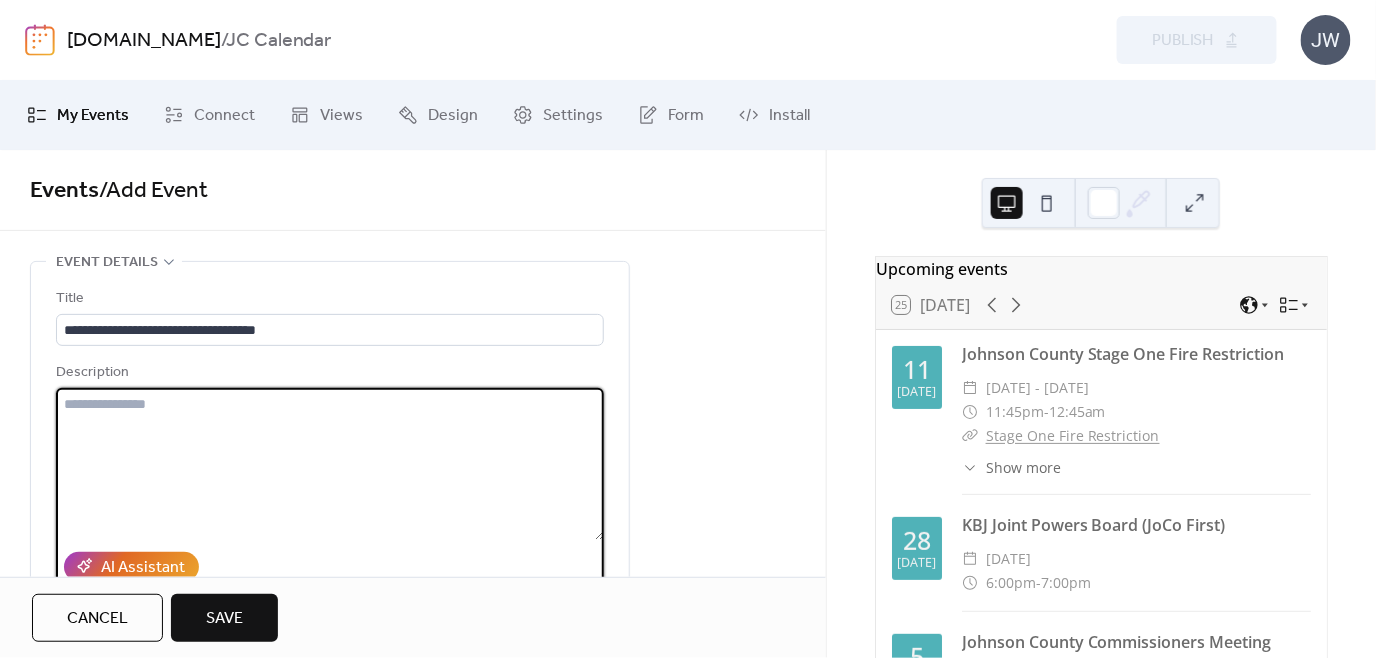 click at bounding box center [330, 464] 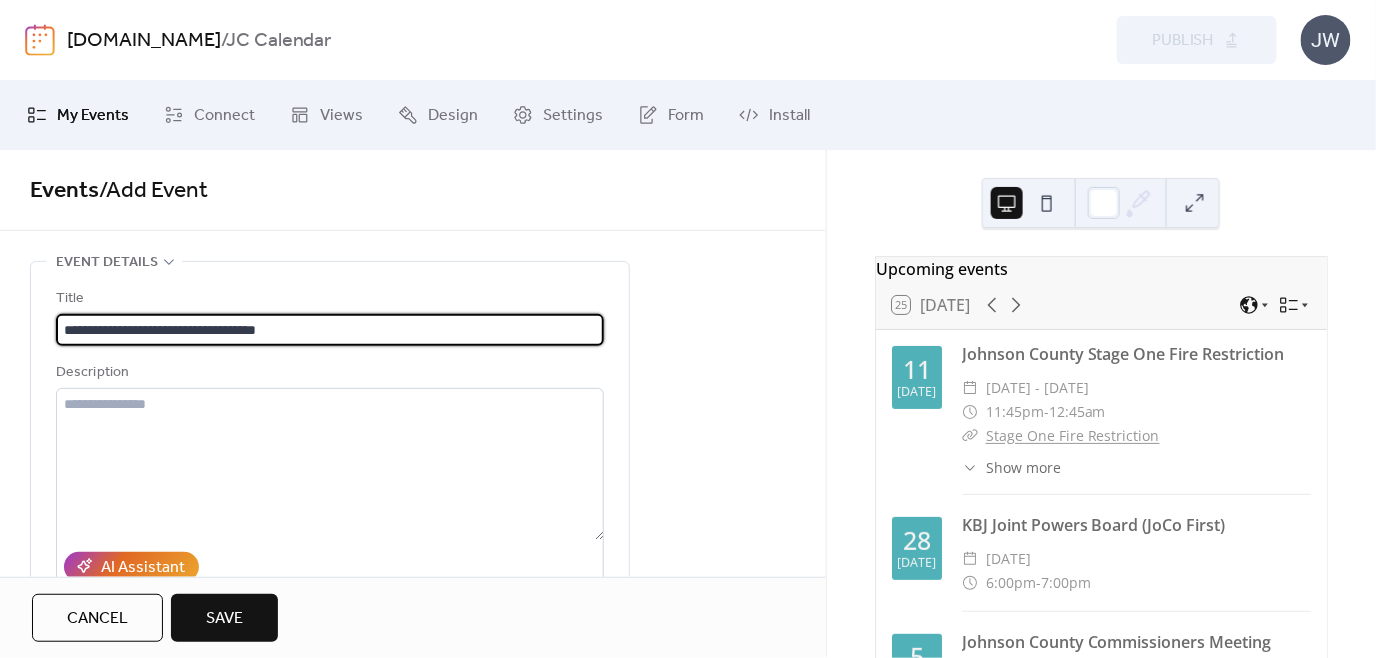 click on "**********" at bounding box center (330, 330) 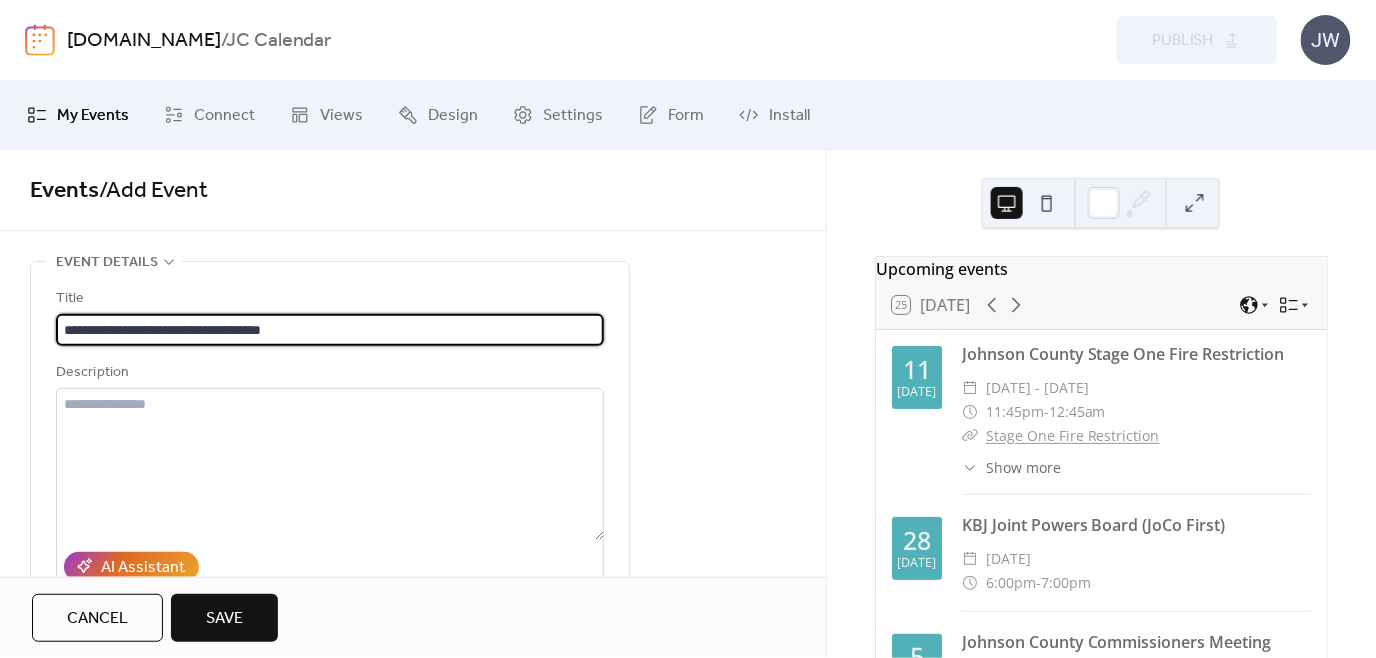 scroll, scrollTop: 0, scrollLeft: 0, axis: both 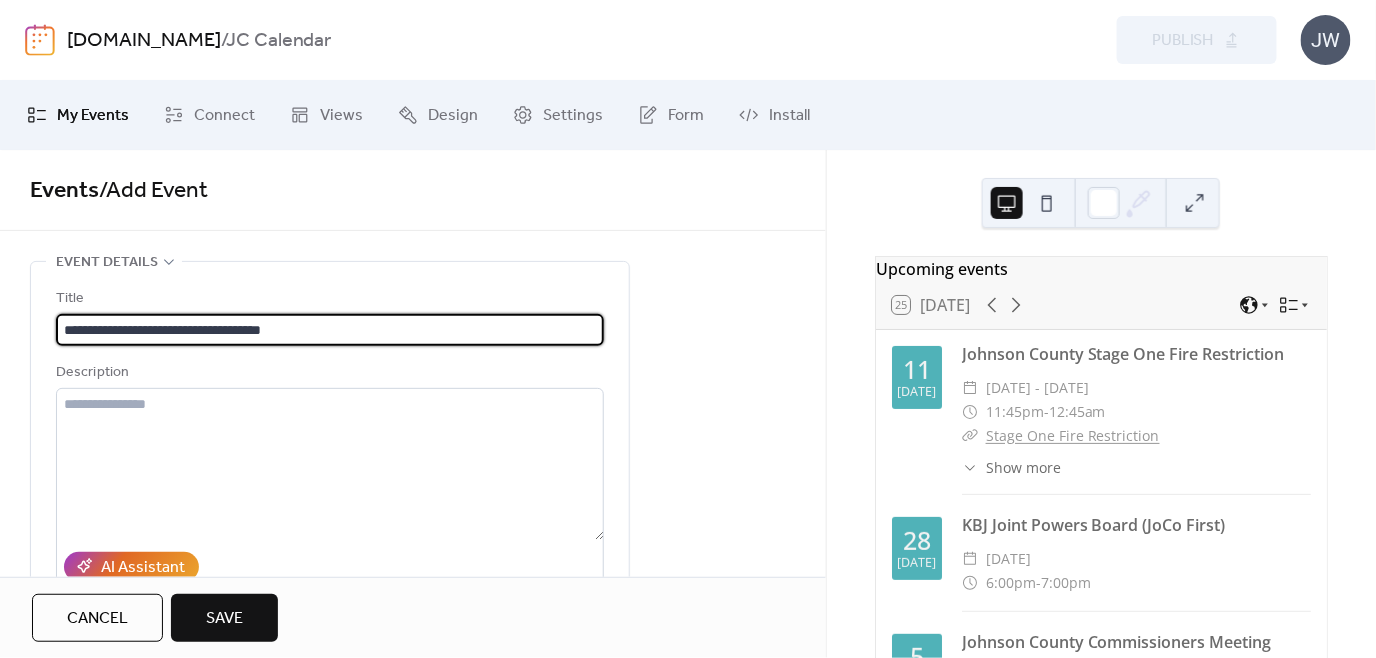 drag, startPoint x: 330, startPoint y: 330, endPoint x: 38, endPoint y: 326, distance: 292.0274 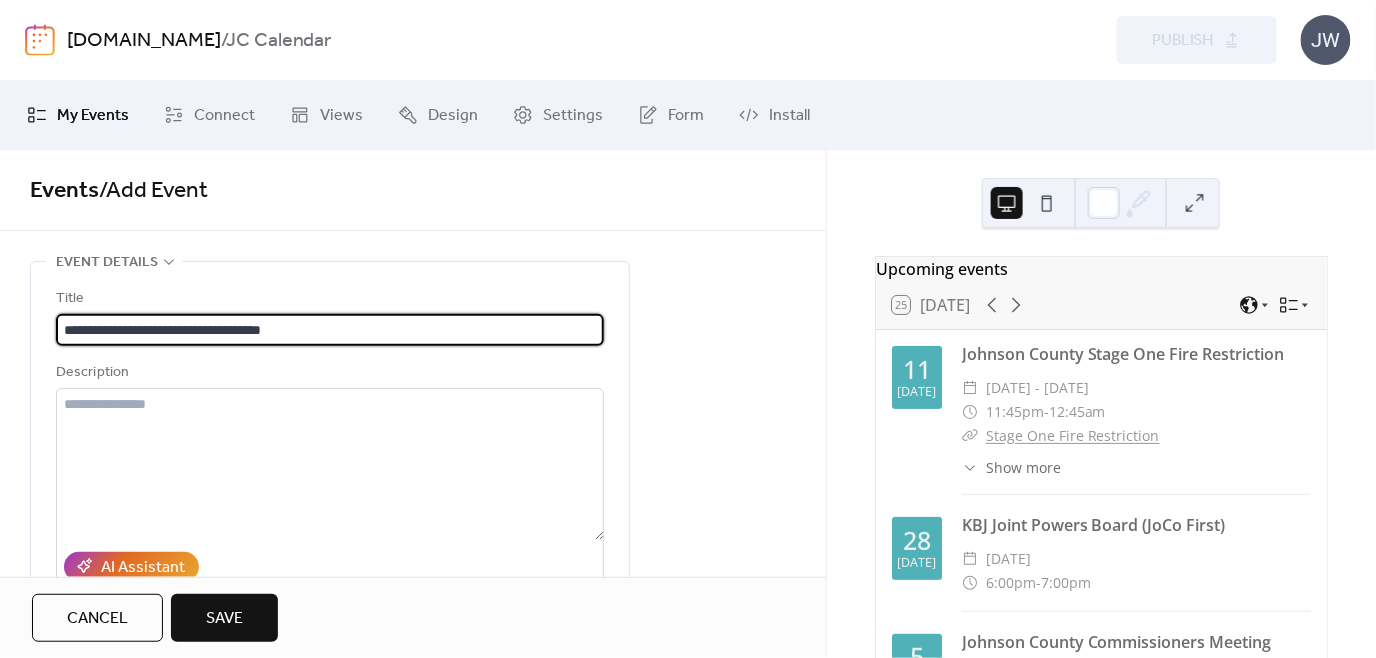 click on "**********" at bounding box center [330, 330] 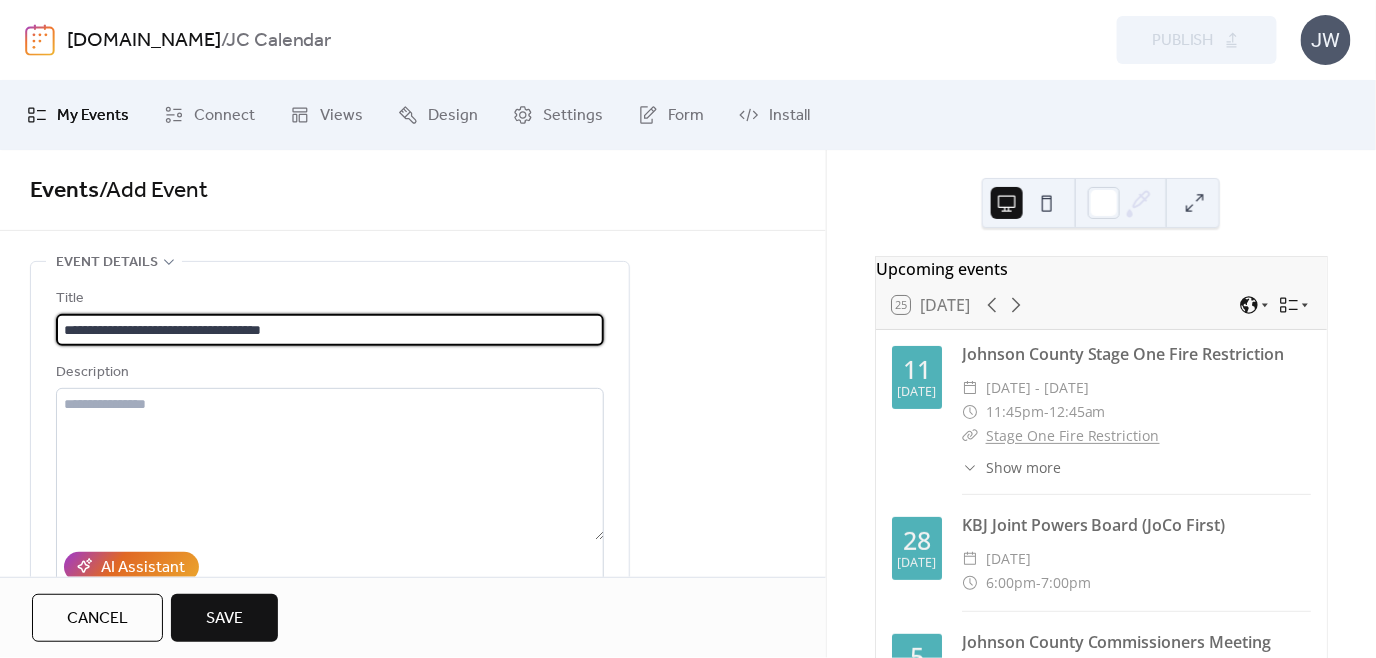 type on "**********" 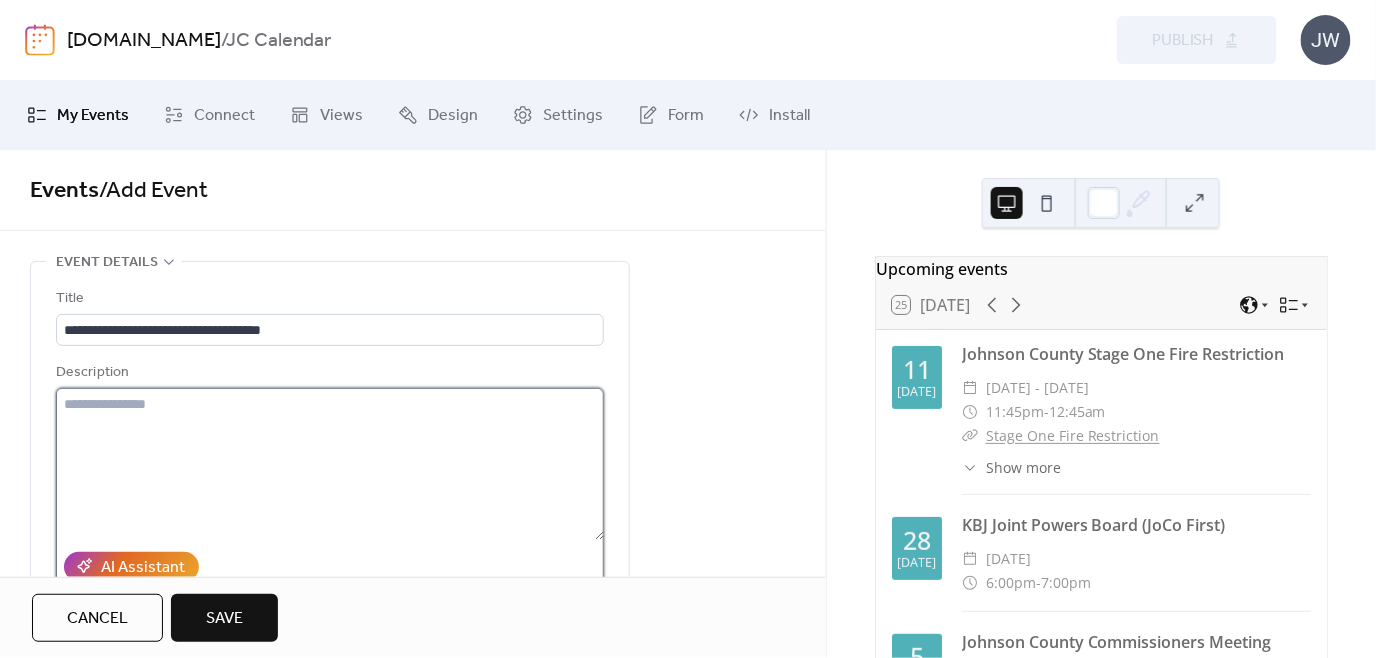 click at bounding box center [330, 464] 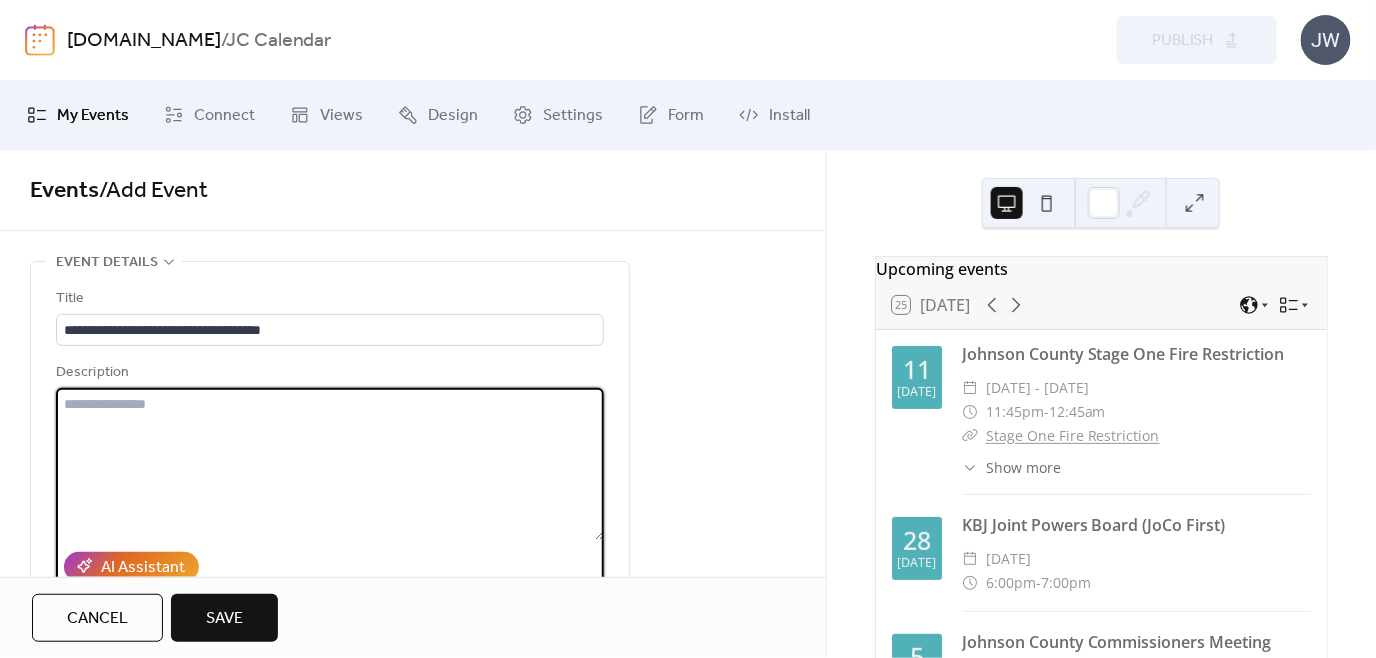 paste on "**********" 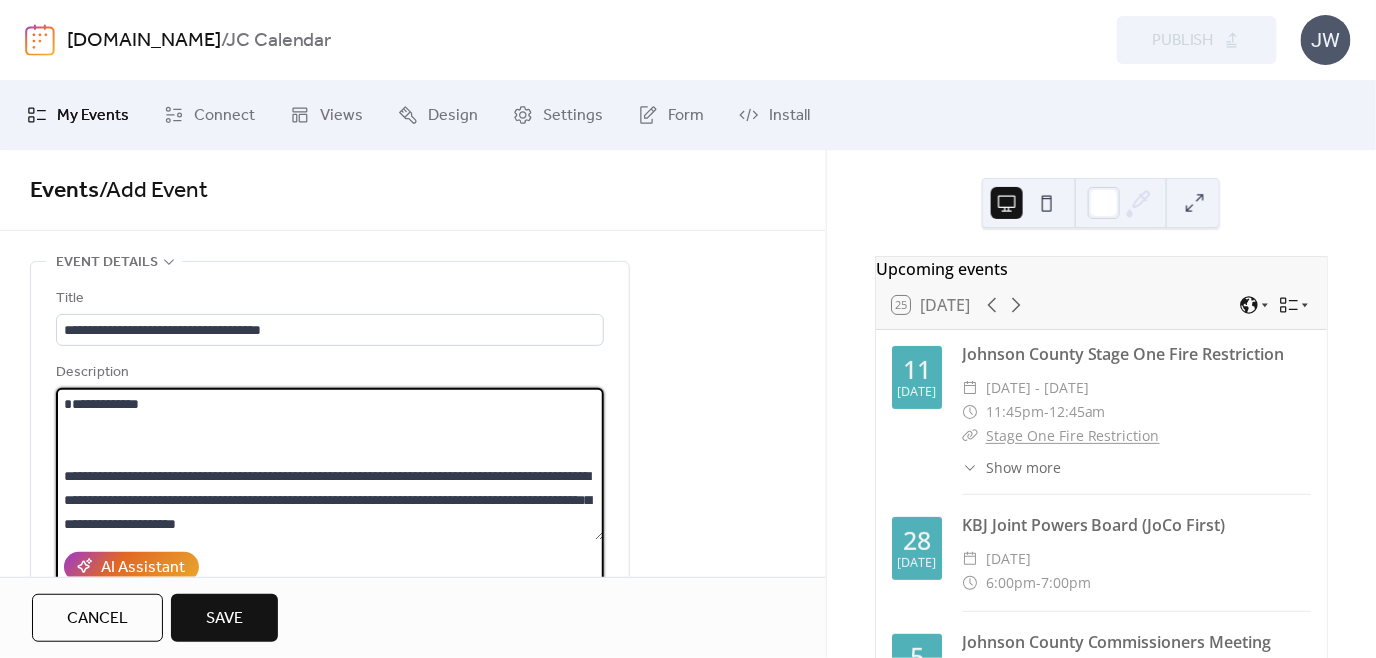 scroll, scrollTop: 46, scrollLeft: 0, axis: vertical 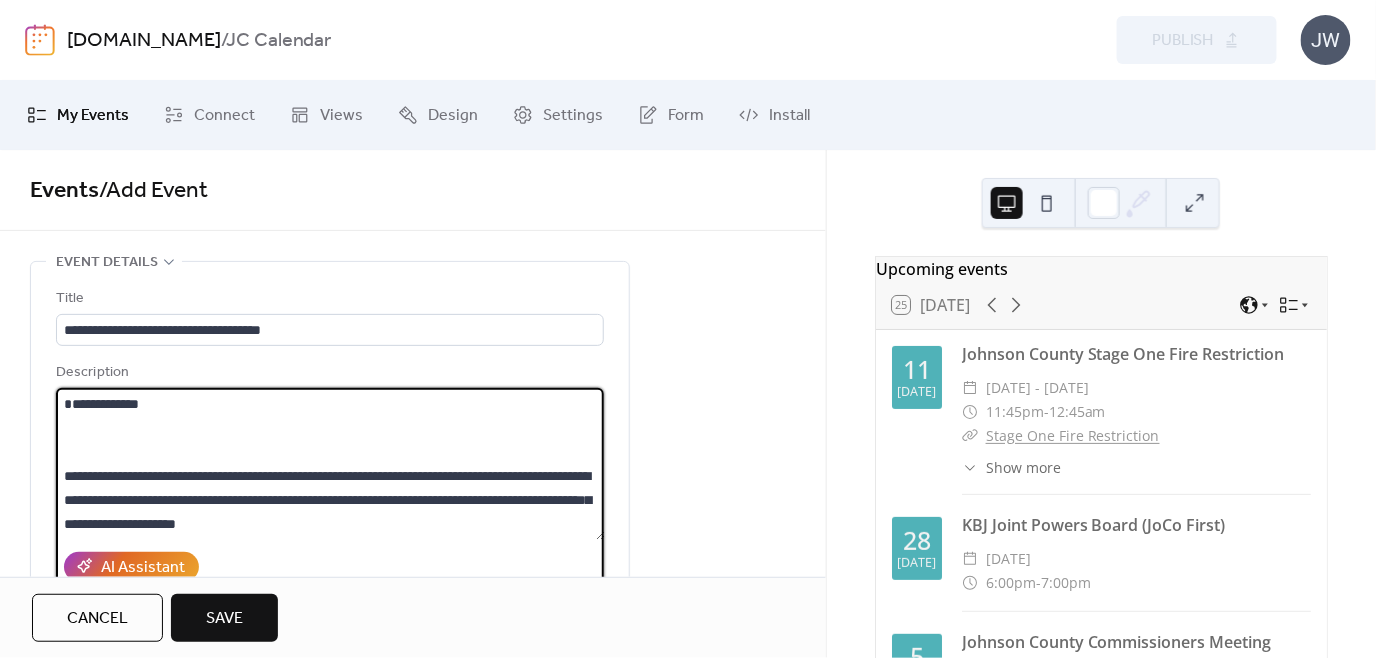 click on "**********" at bounding box center (330, 464) 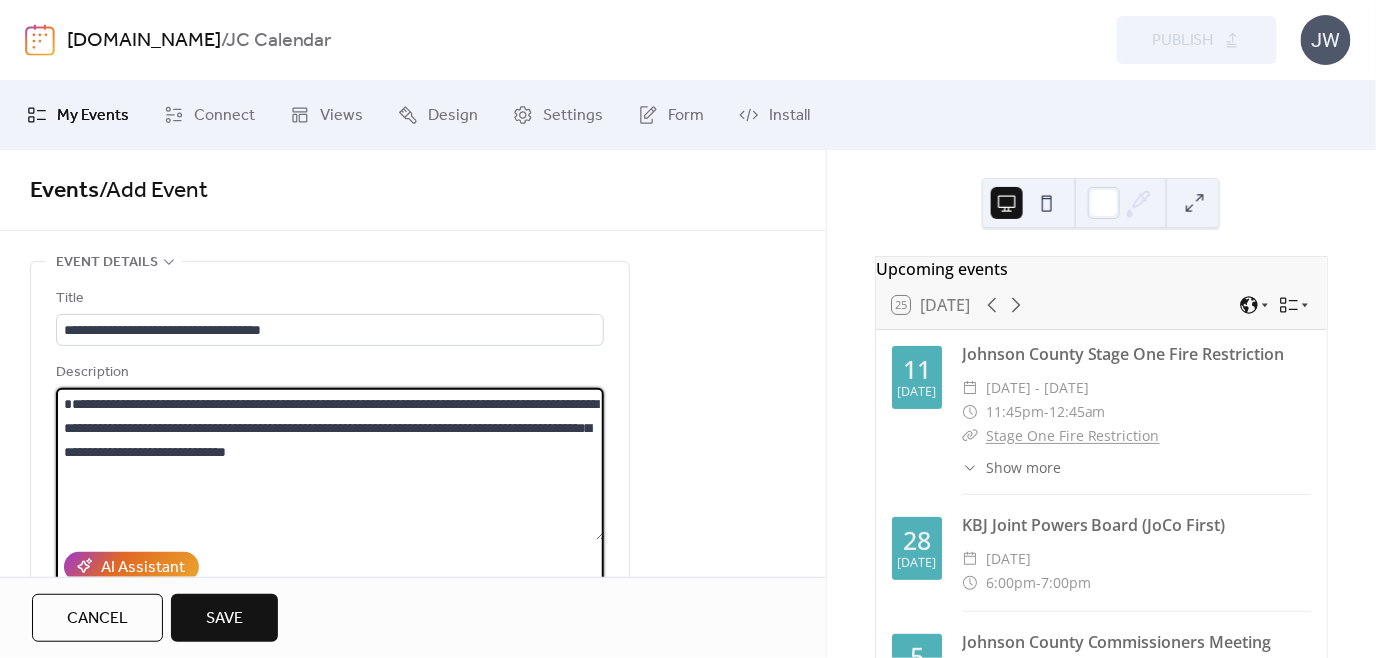 scroll, scrollTop: 0, scrollLeft: 0, axis: both 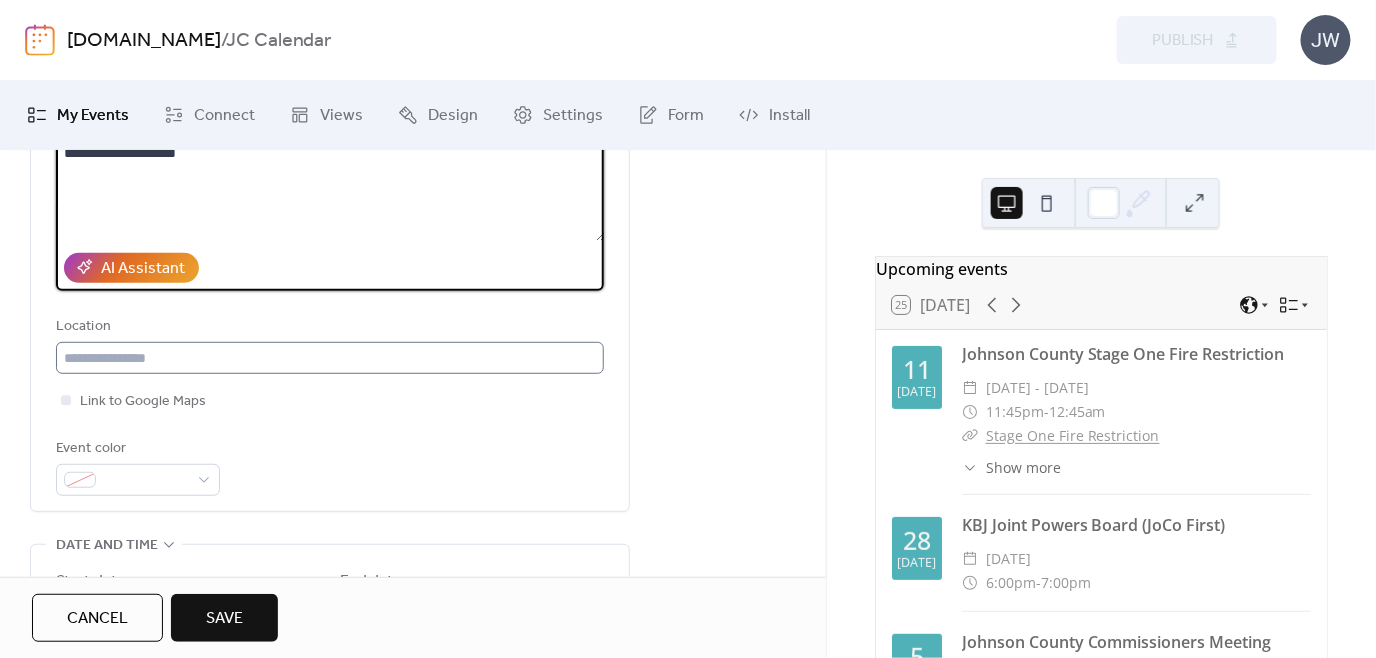 type on "**********" 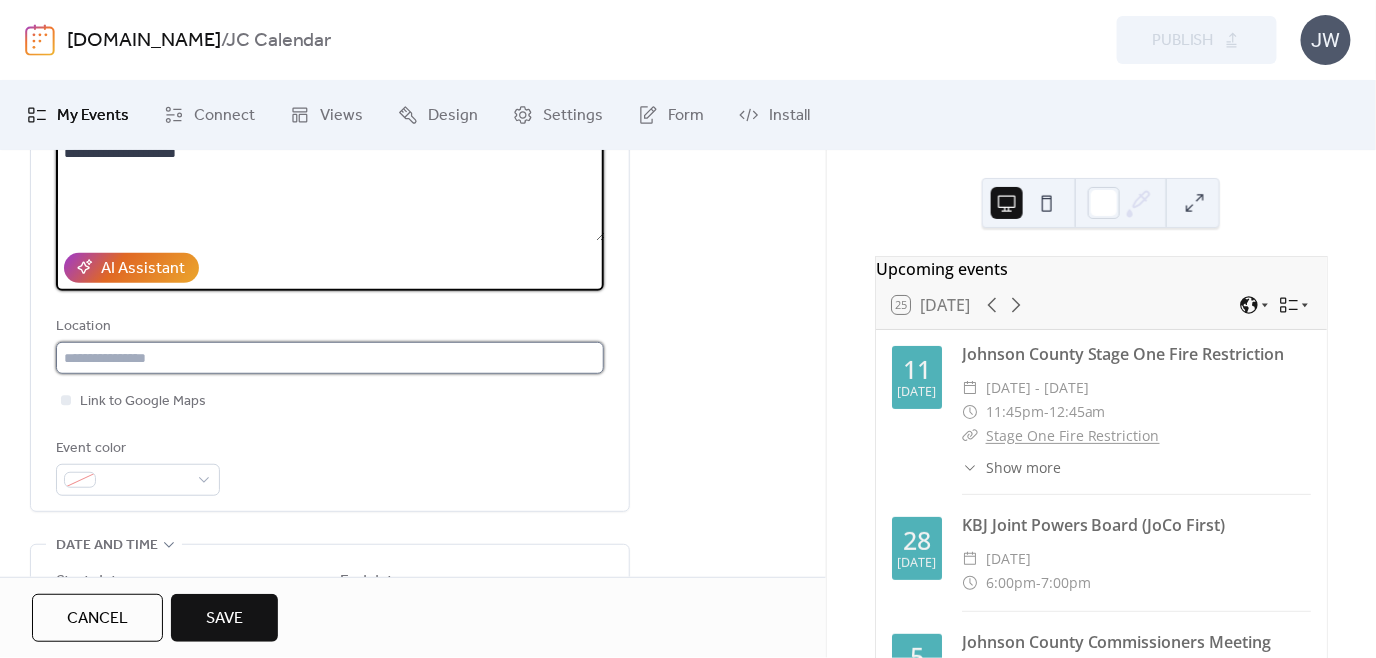 click at bounding box center [330, 358] 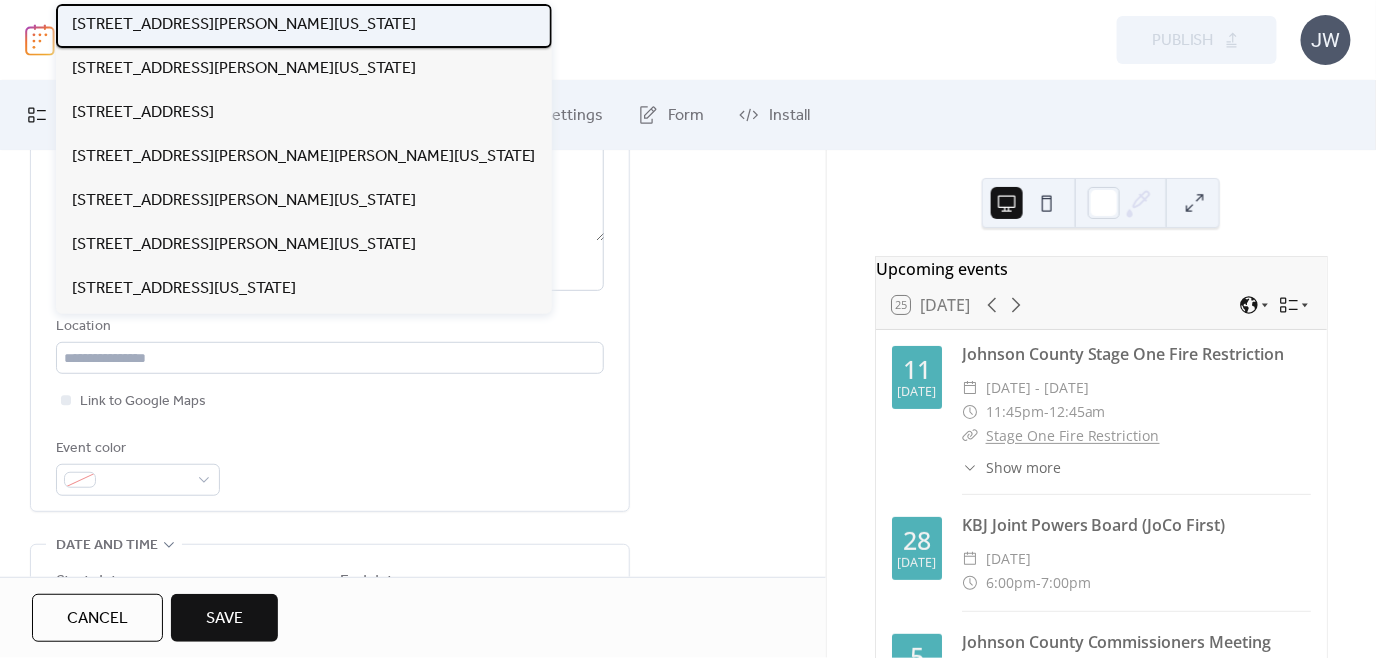 click on "171 N Adams Street, Buffalo, Wyoming 82834" at bounding box center (244, 25) 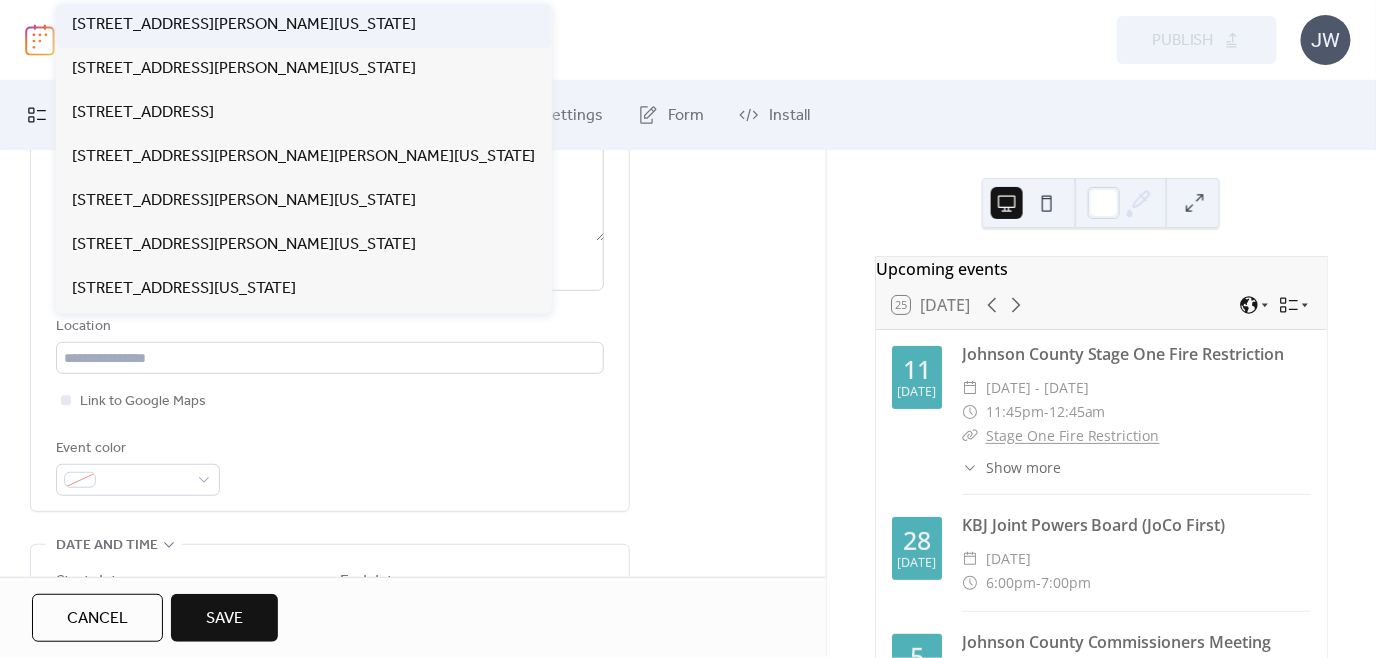 type on "**********" 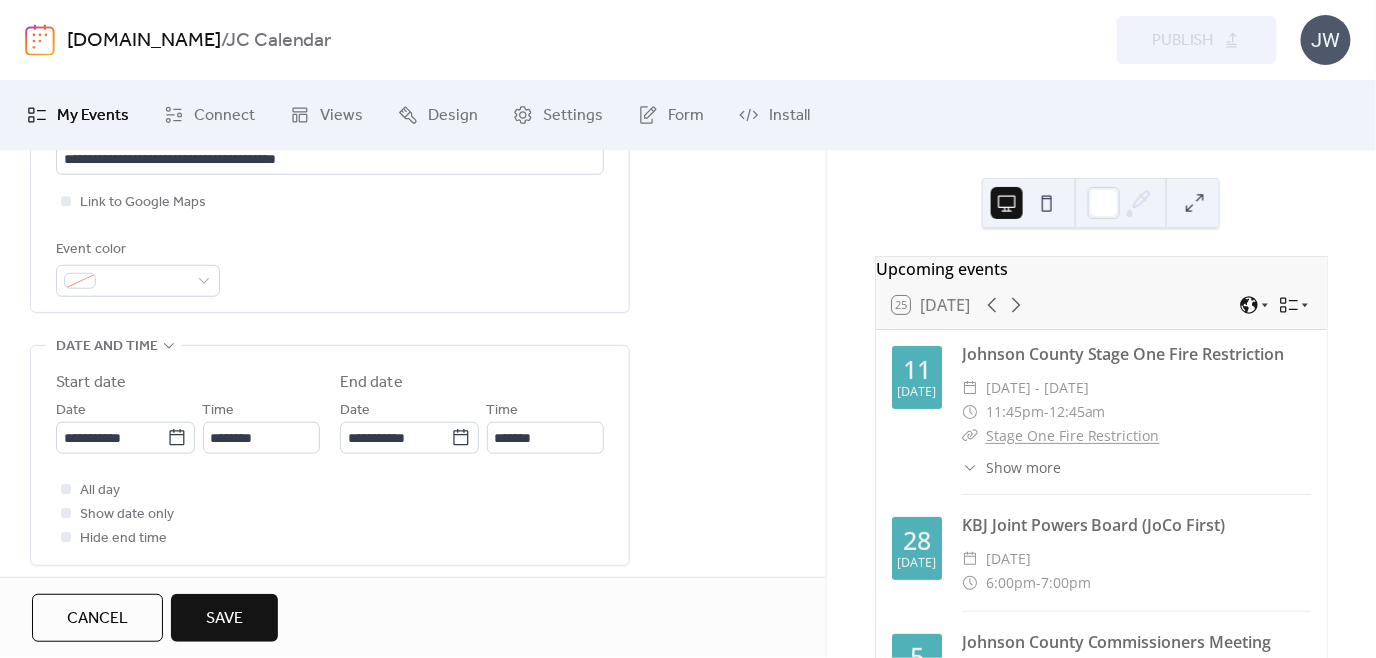 scroll, scrollTop: 500, scrollLeft: 0, axis: vertical 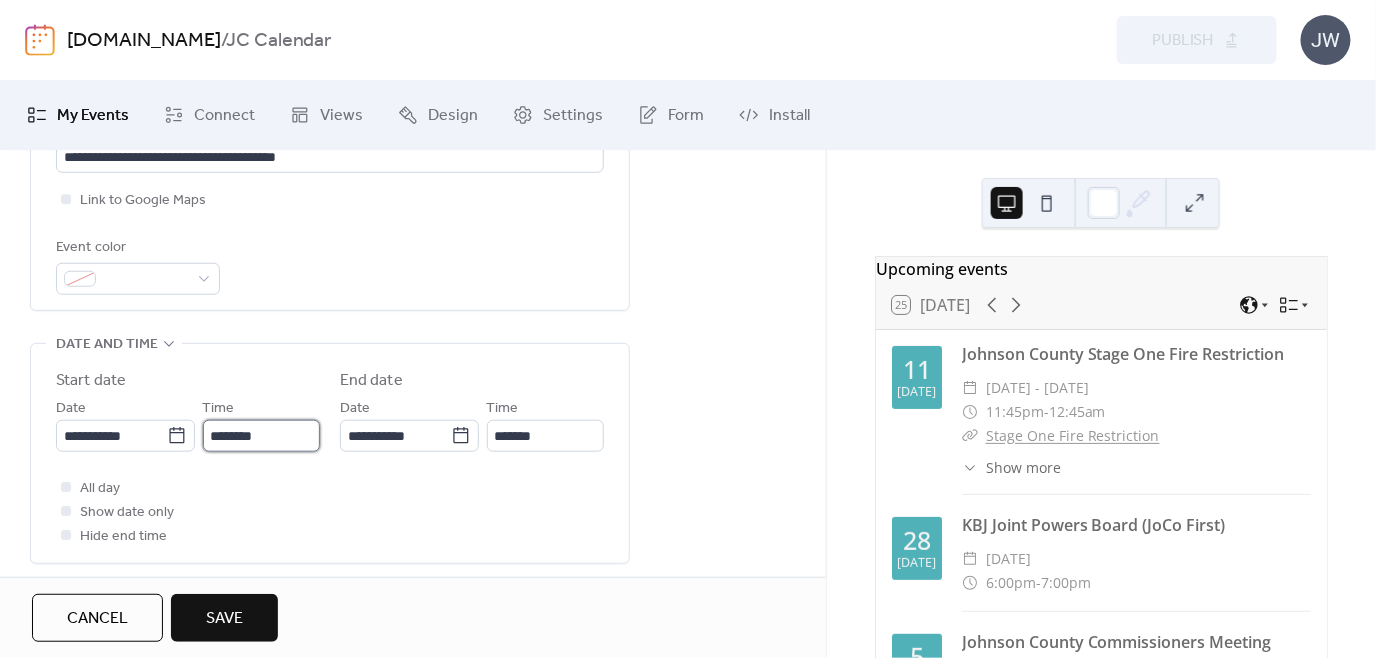 click on "********" at bounding box center (261, 436) 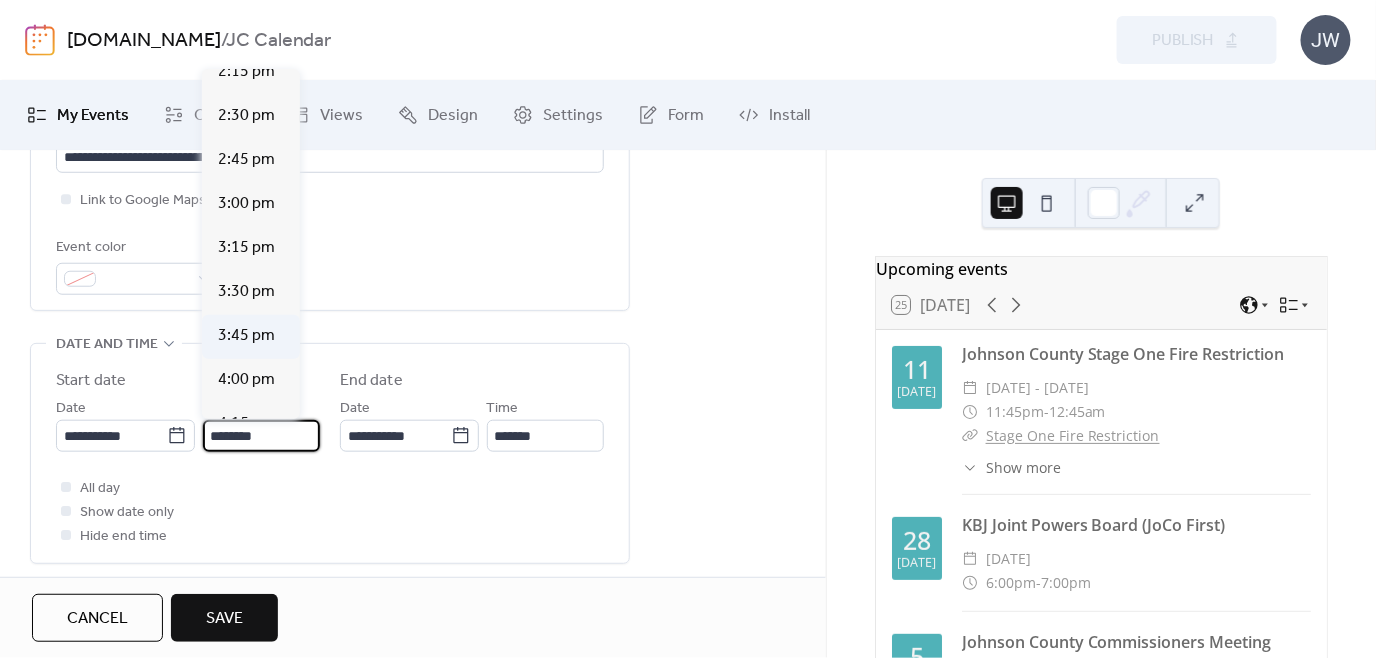 scroll, scrollTop: 2727, scrollLeft: 0, axis: vertical 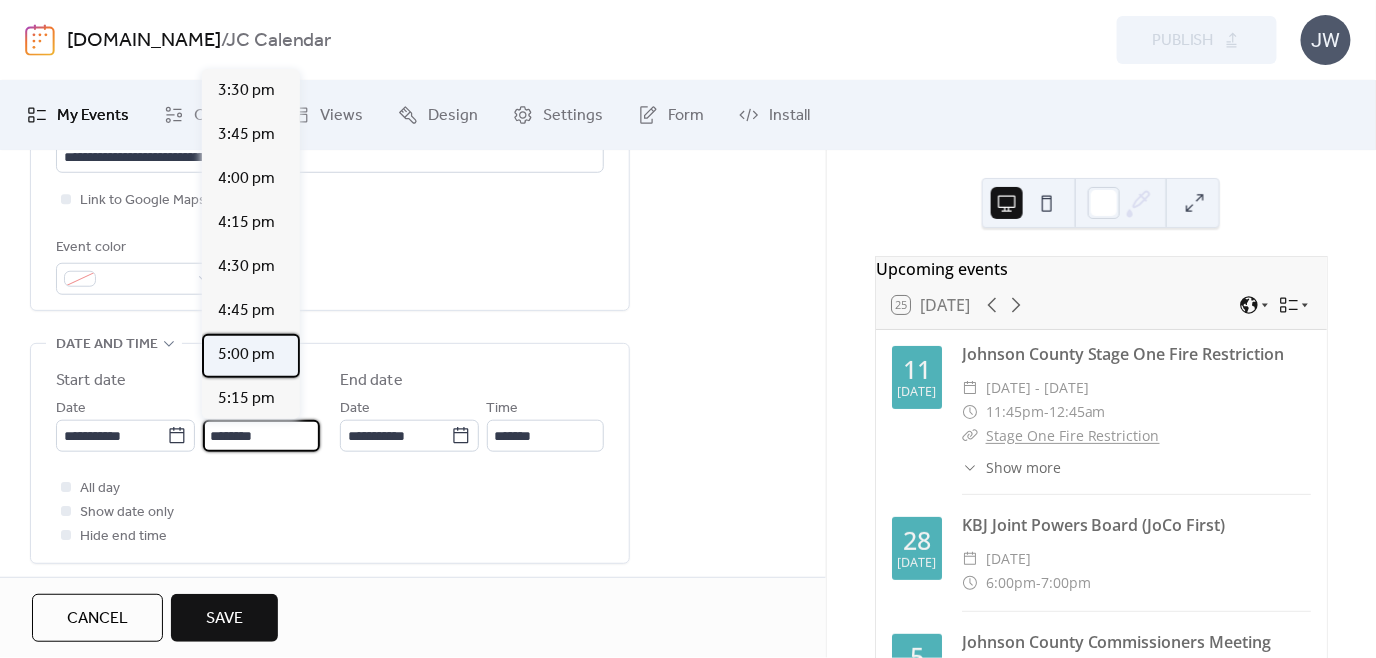 click on "5:00 pm" at bounding box center (246, 355) 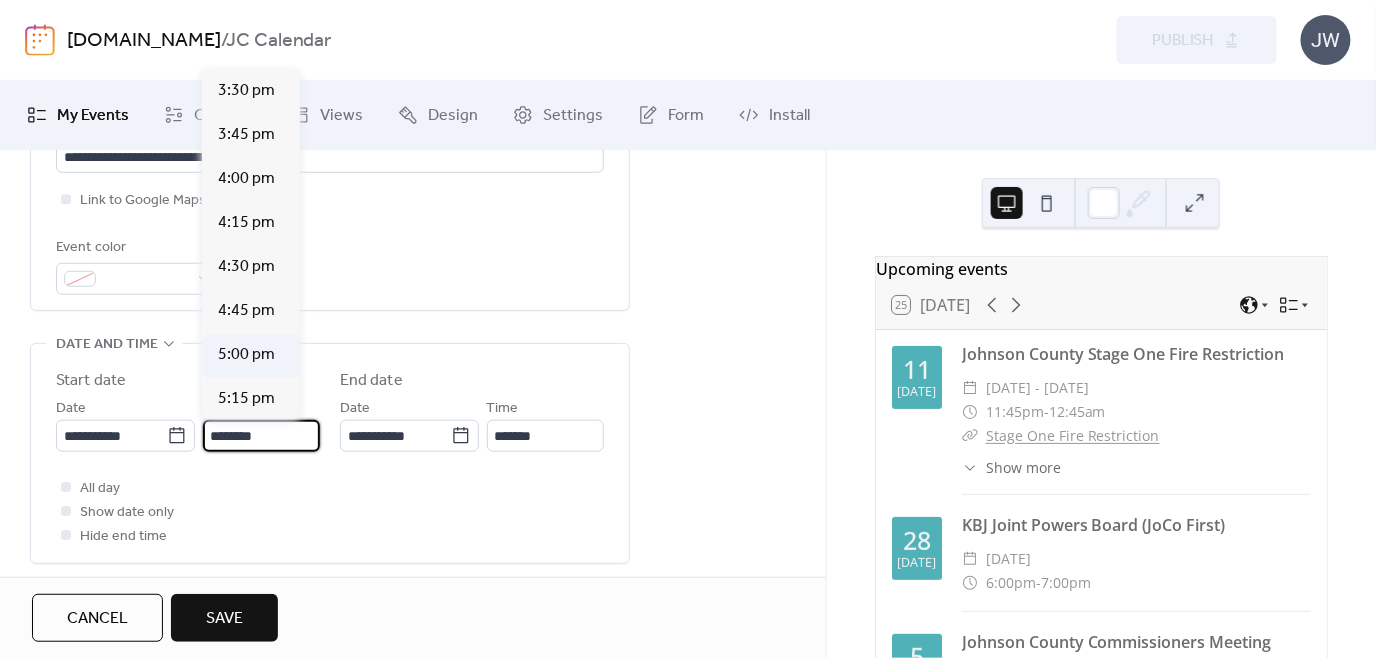 type on "*******" 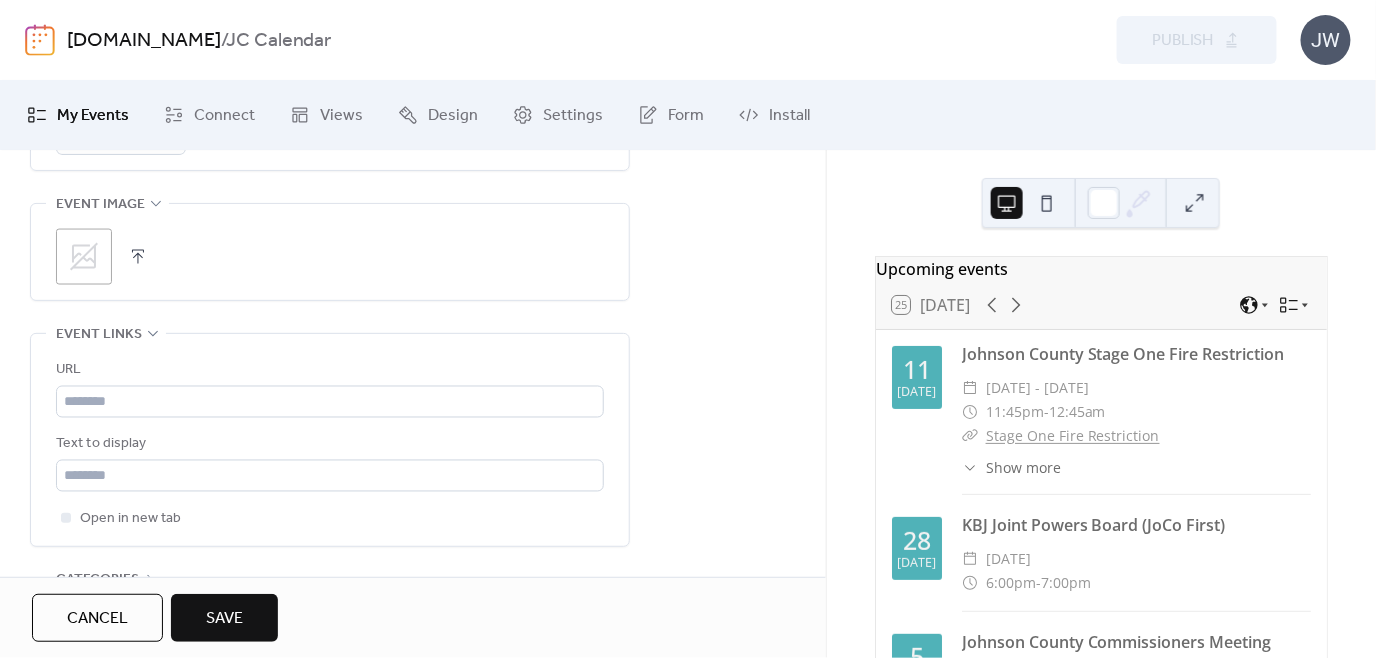 scroll, scrollTop: 1000, scrollLeft: 0, axis: vertical 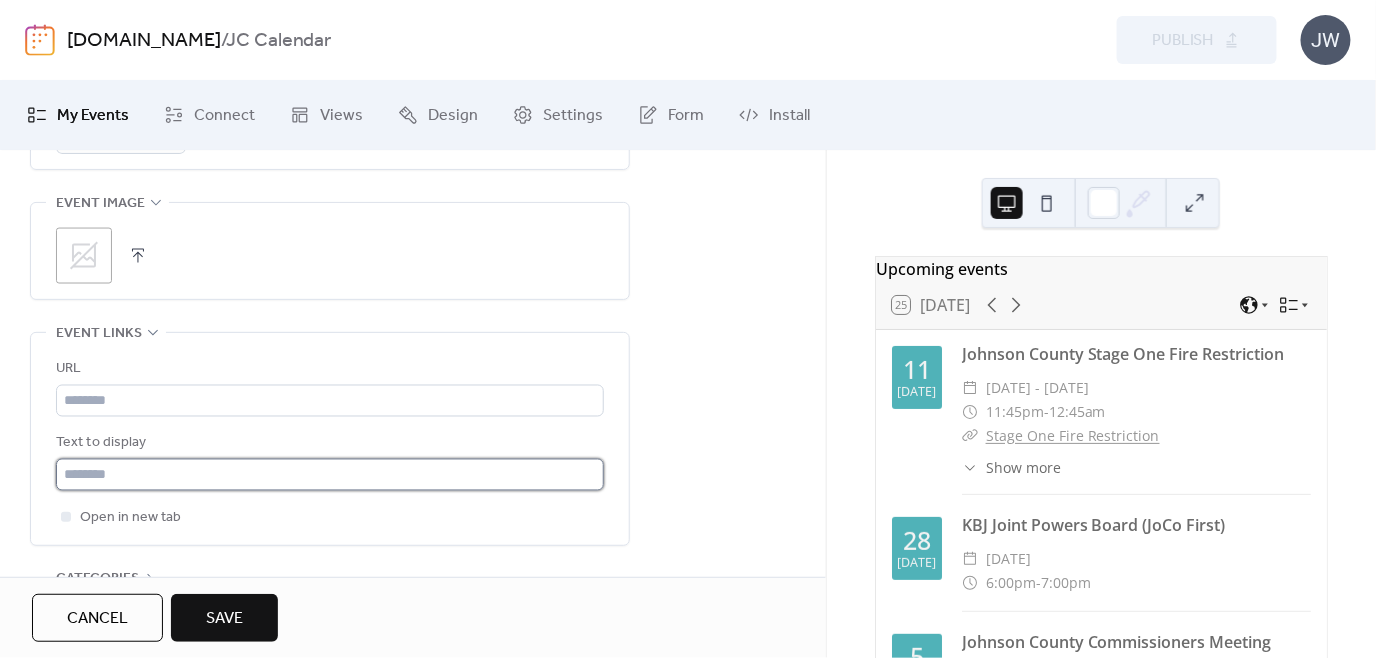 click at bounding box center [330, 475] 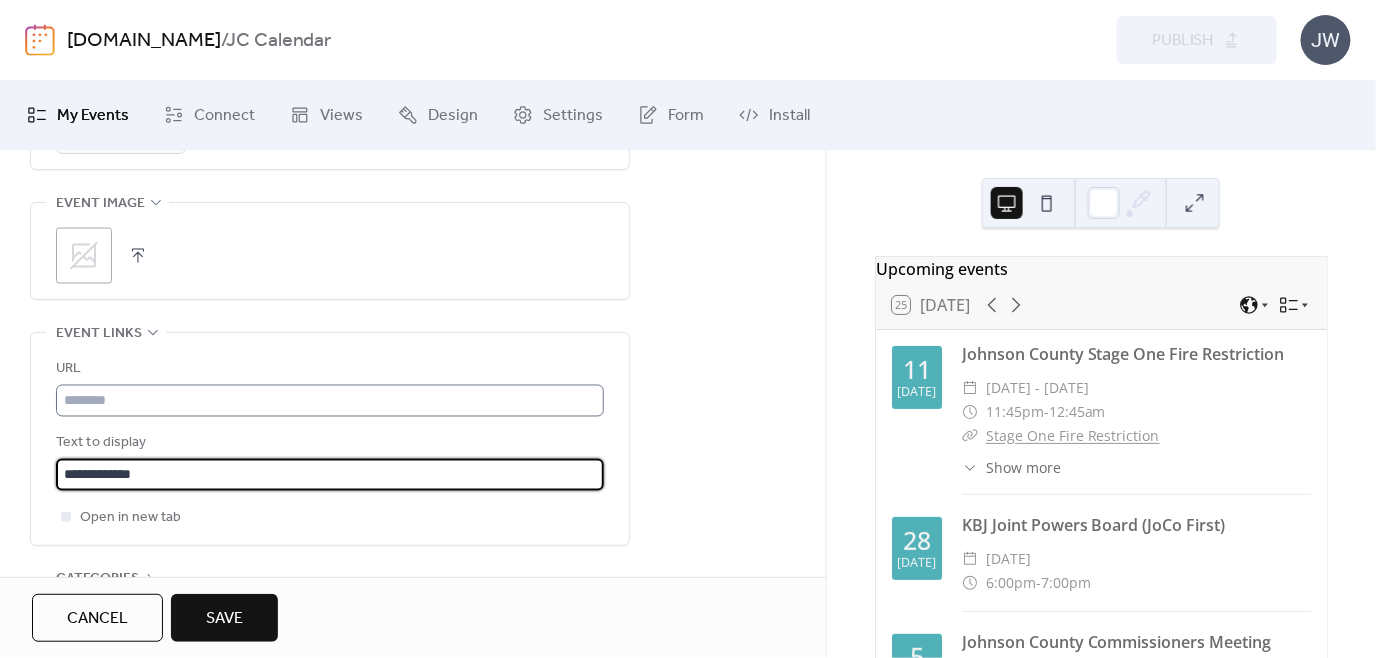 type on "**********" 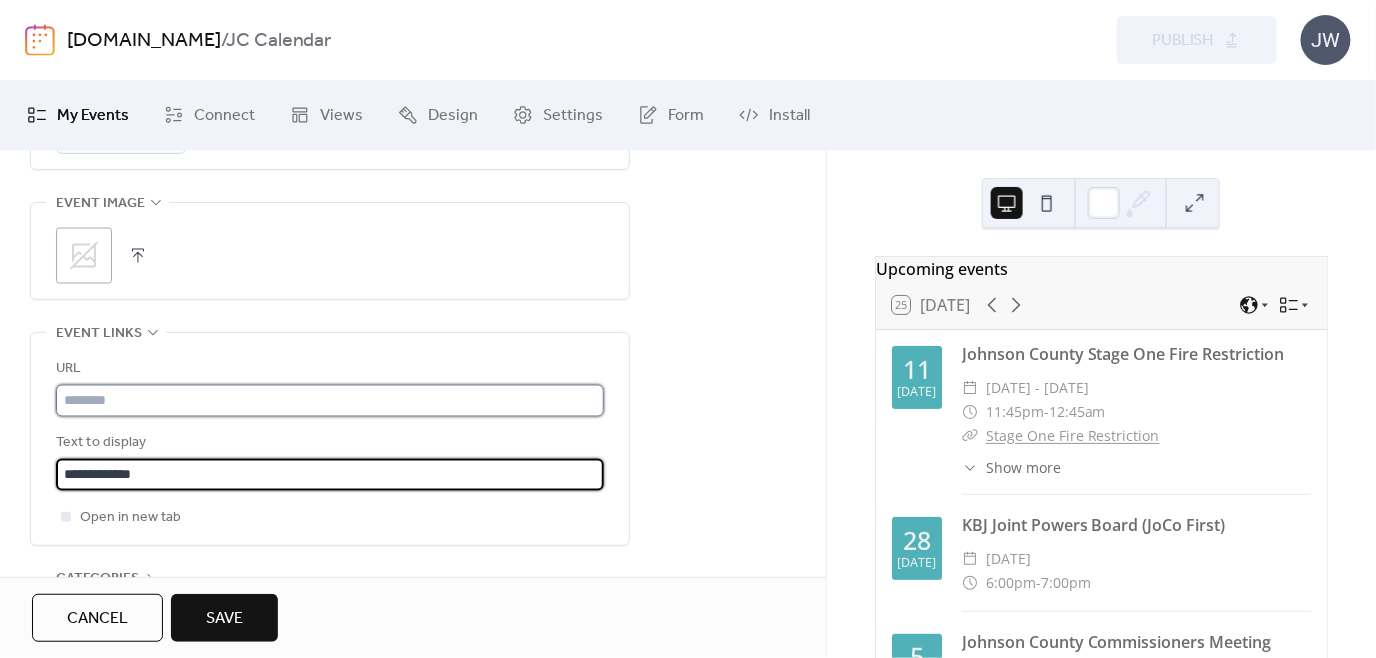 click at bounding box center [330, 401] 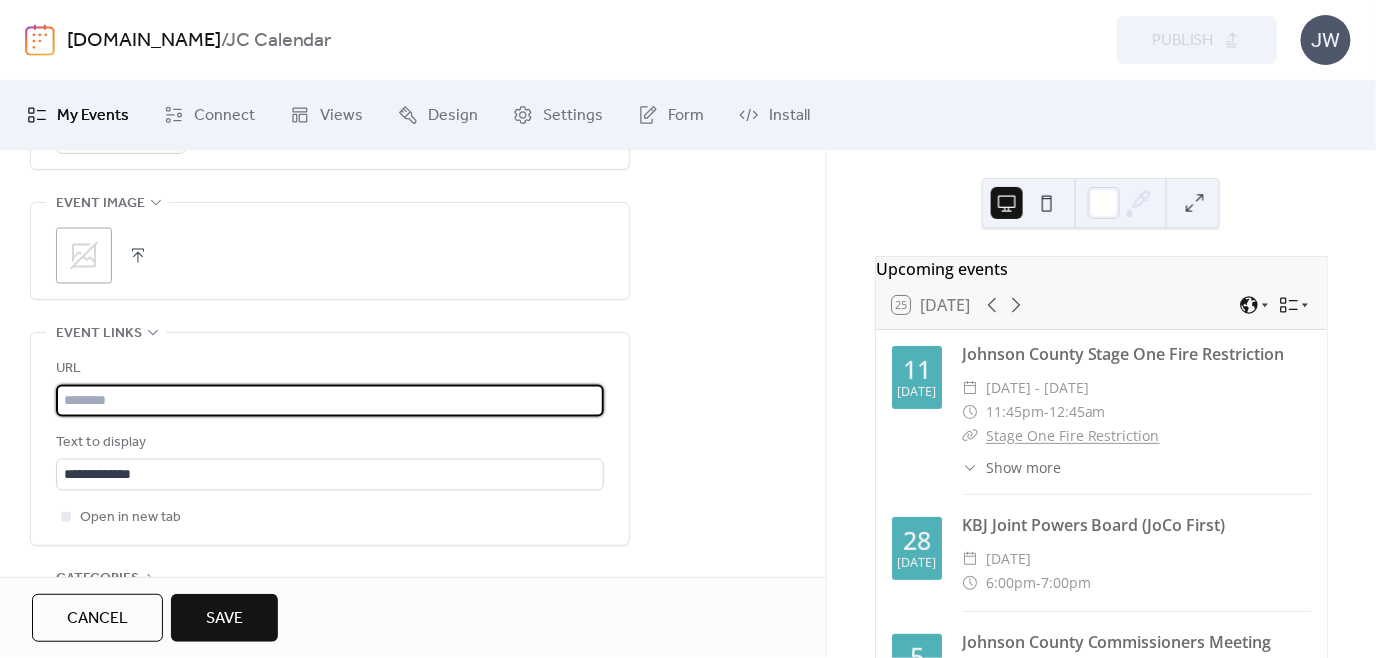 paste on "**********" 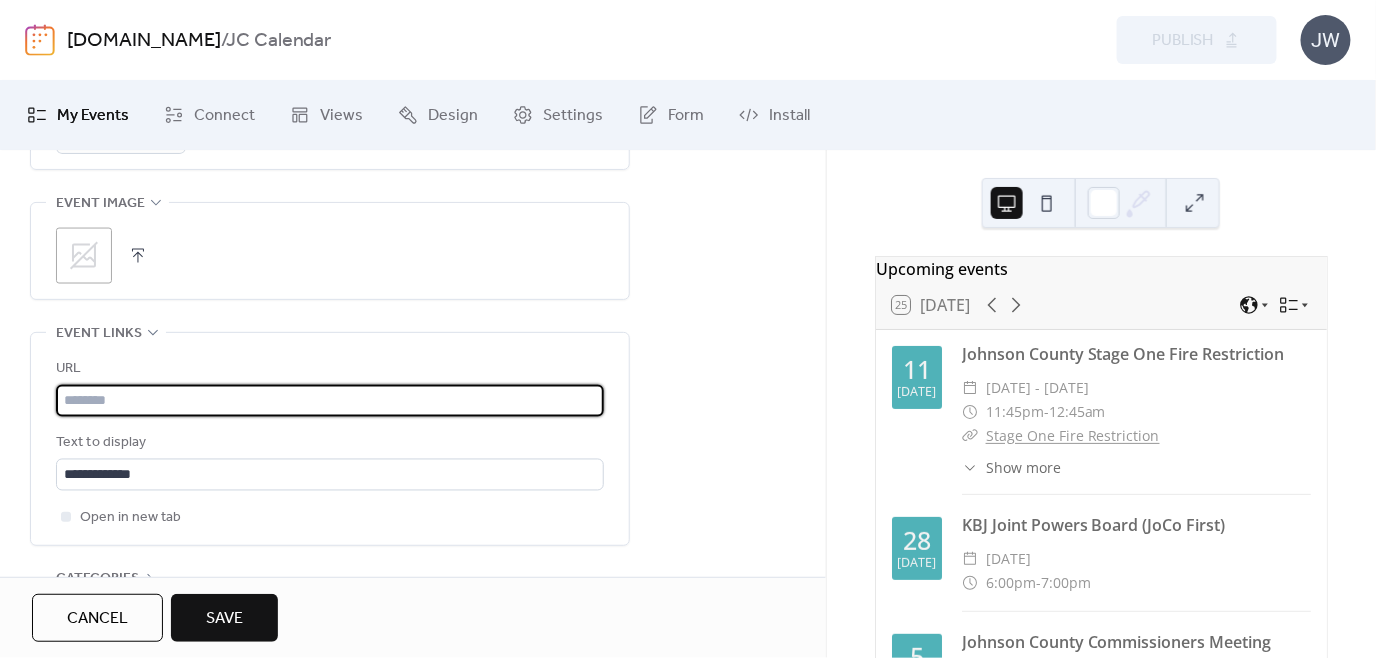 type on "**********" 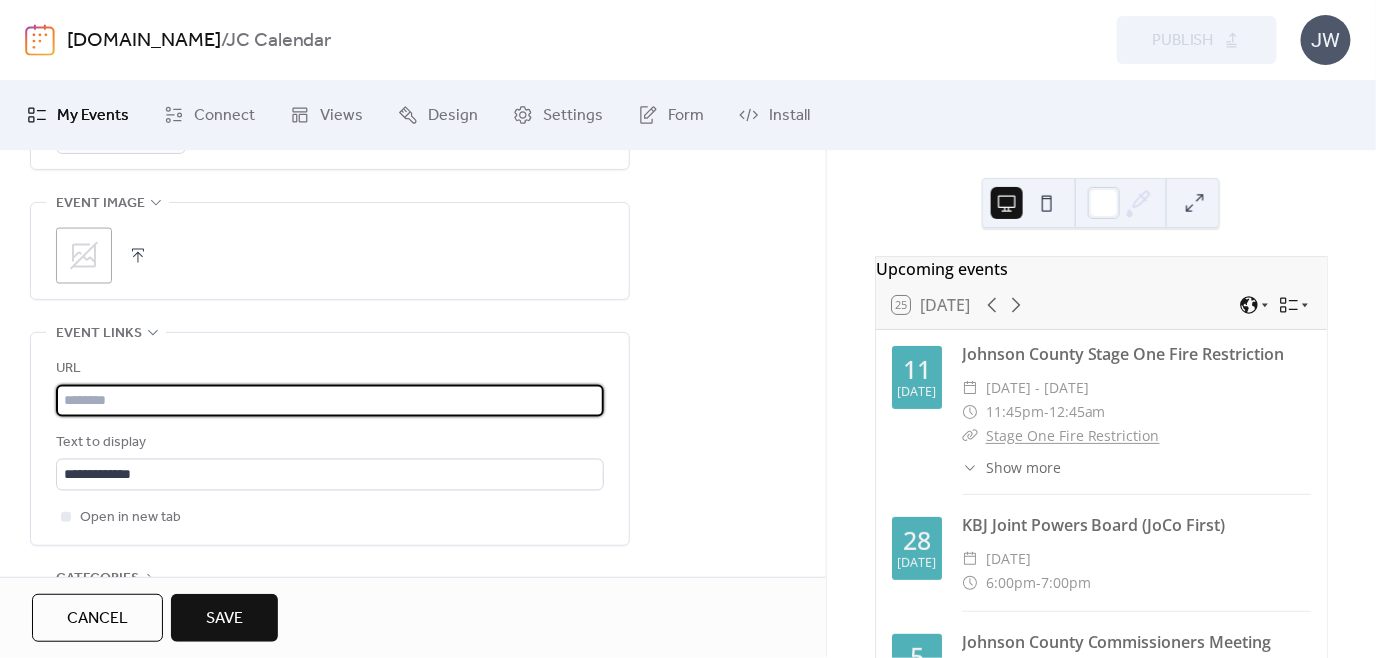scroll, scrollTop: 0, scrollLeft: 0, axis: both 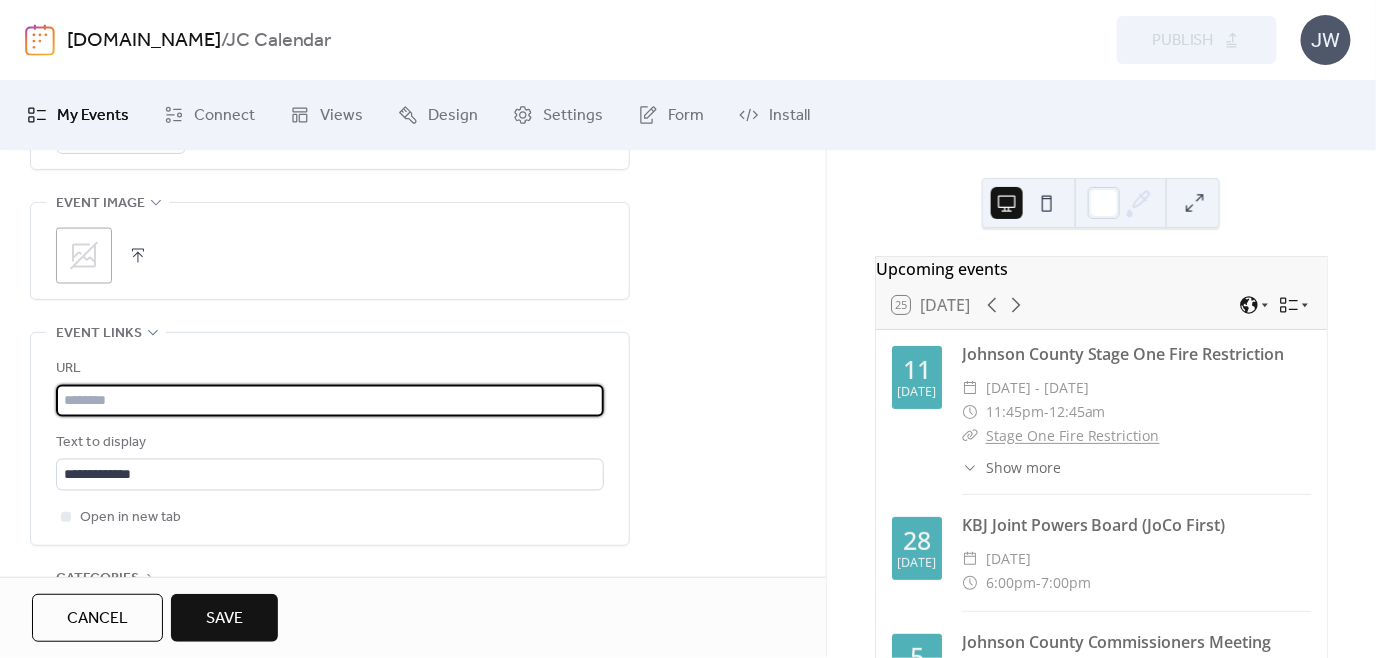 paste on "**********" 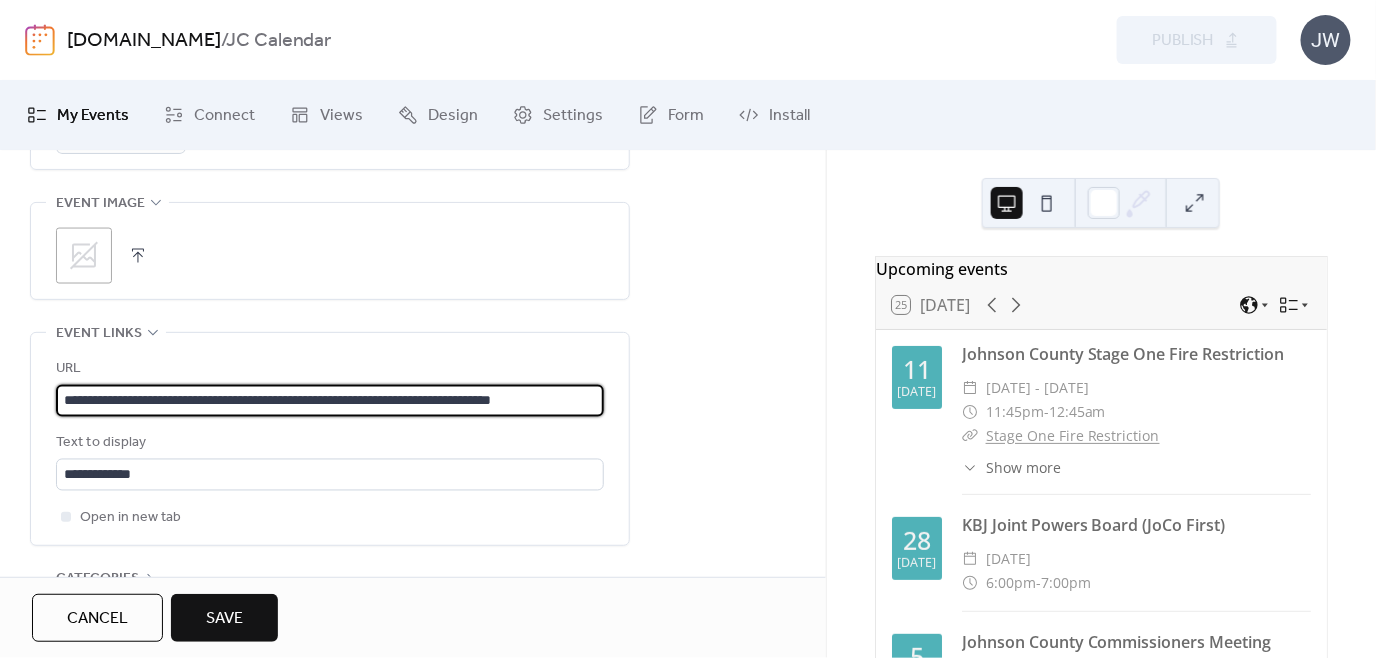 scroll, scrollTop: 0, scrollLeft: 23, axis: horizontal 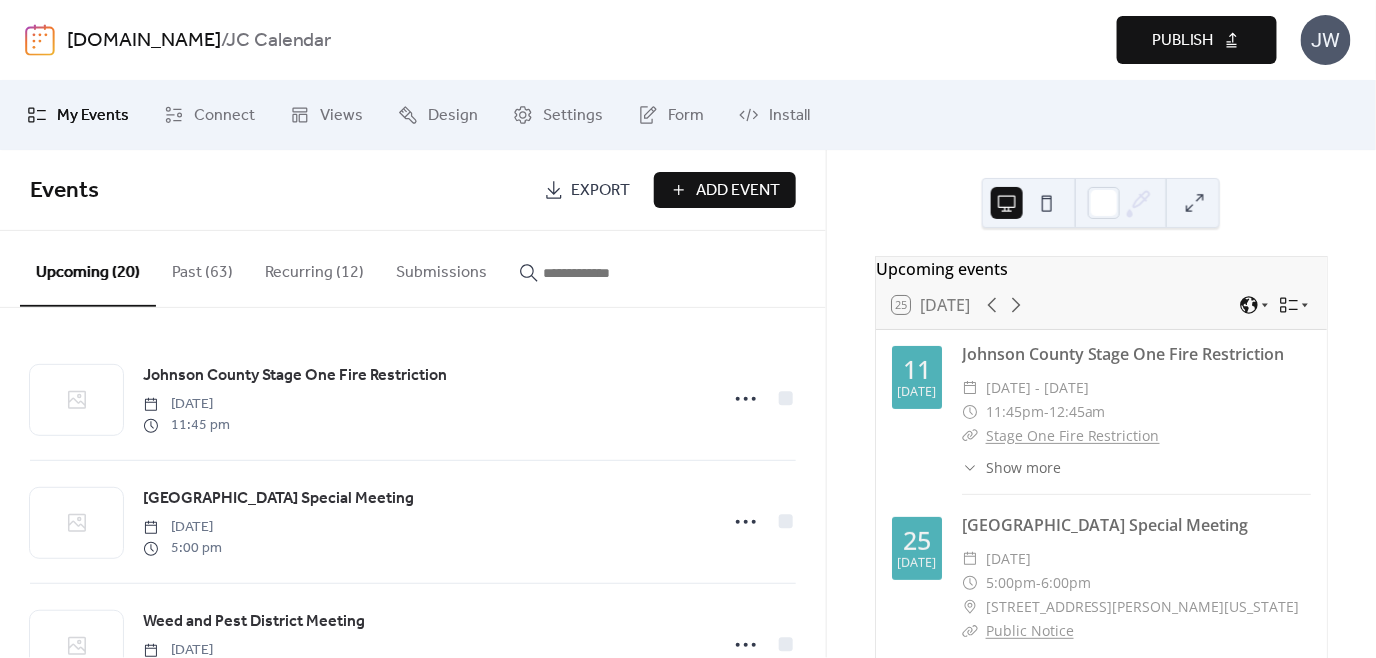 click on "Publish" at bounding box center [1197, 40] 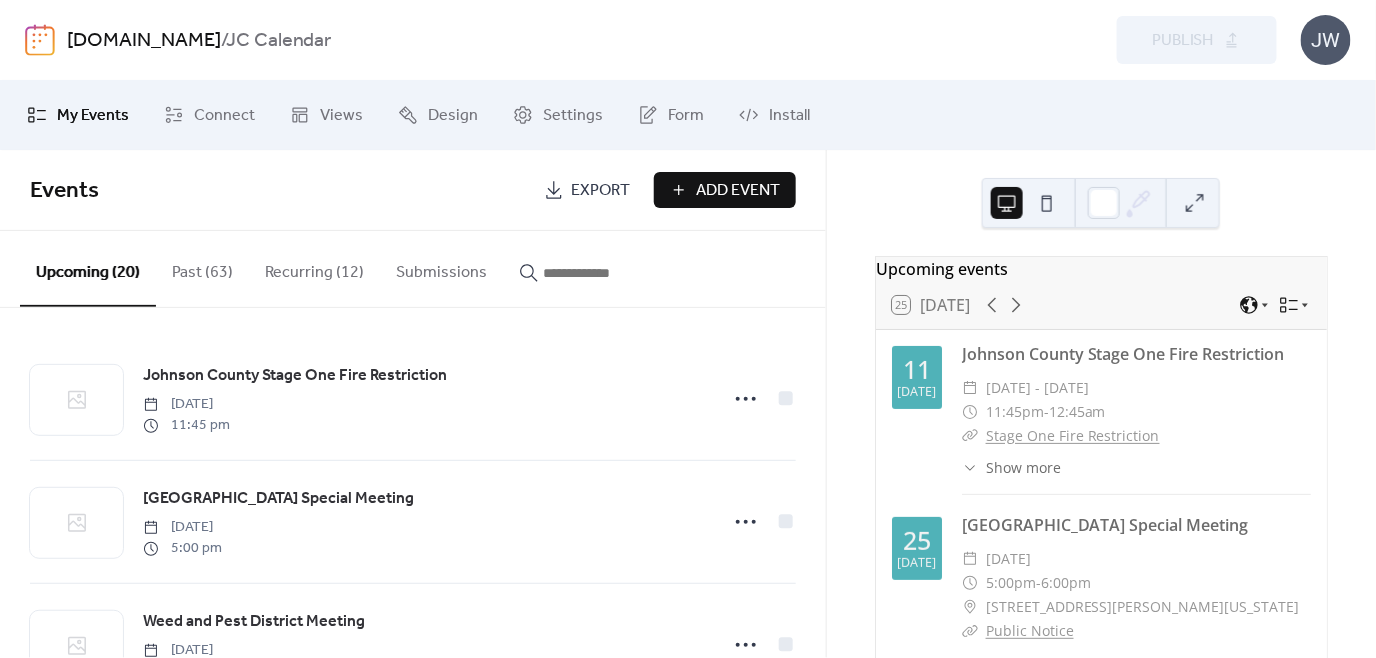 click on "JW" at bounding box center [1326, 40] 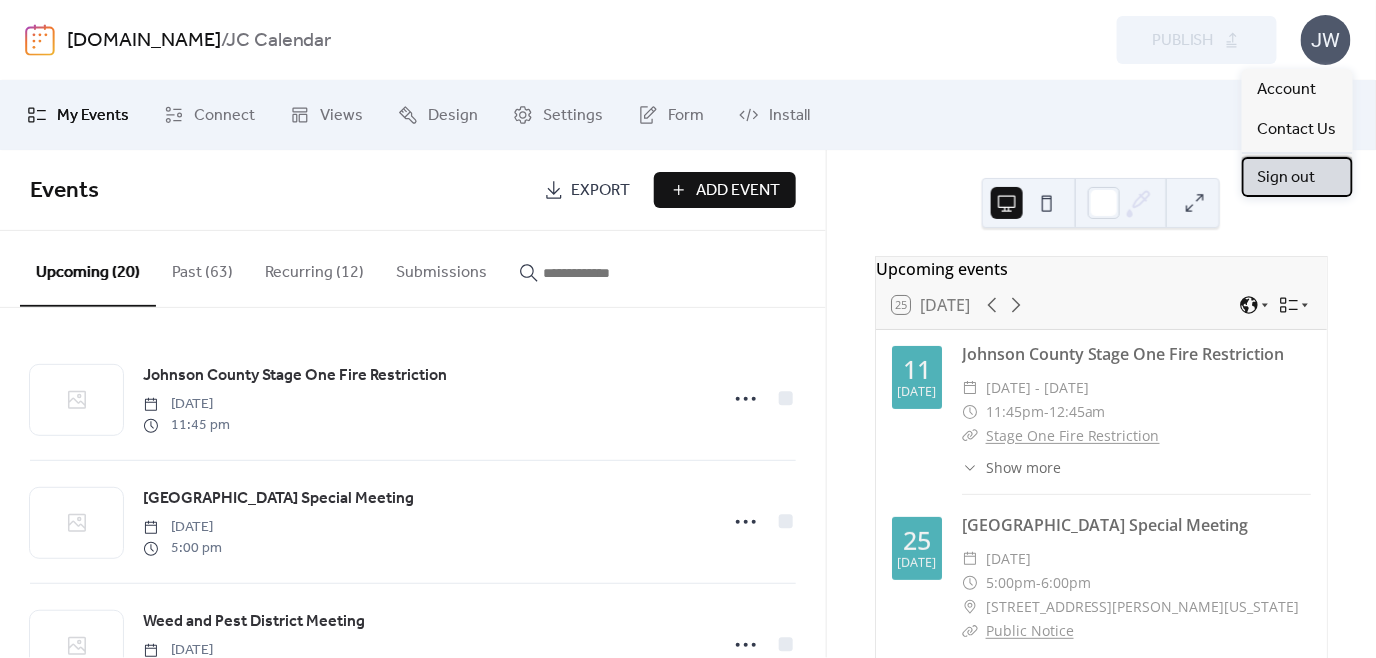 click on "Sign out" at bounding box center [1287, 178] 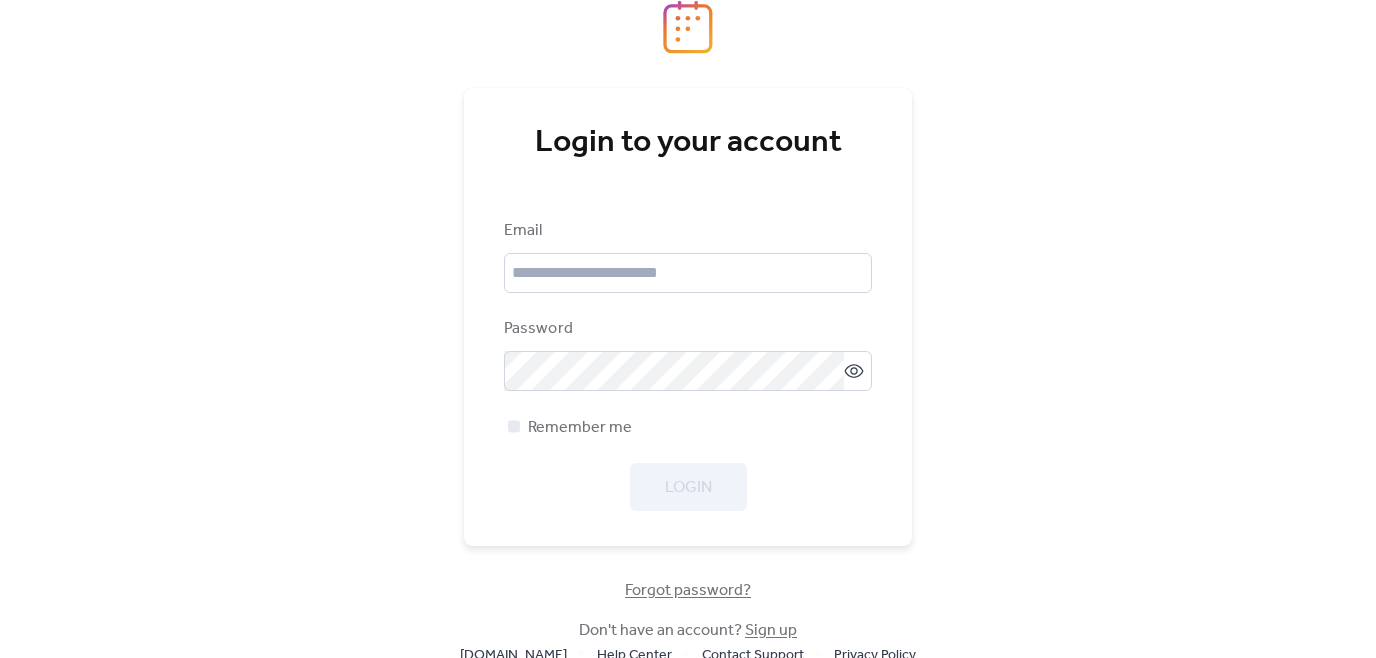 scroll, scrollTop: 0, scrollLeft: 0, axis: both 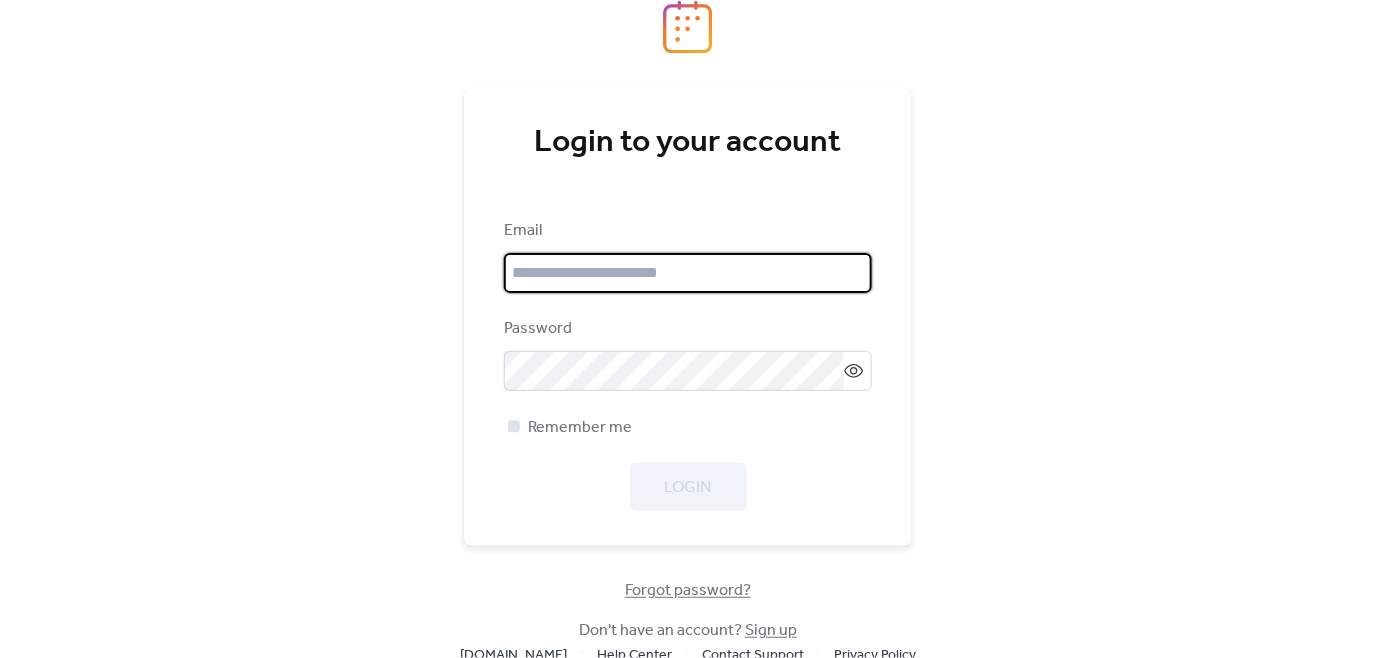 type on "**********" 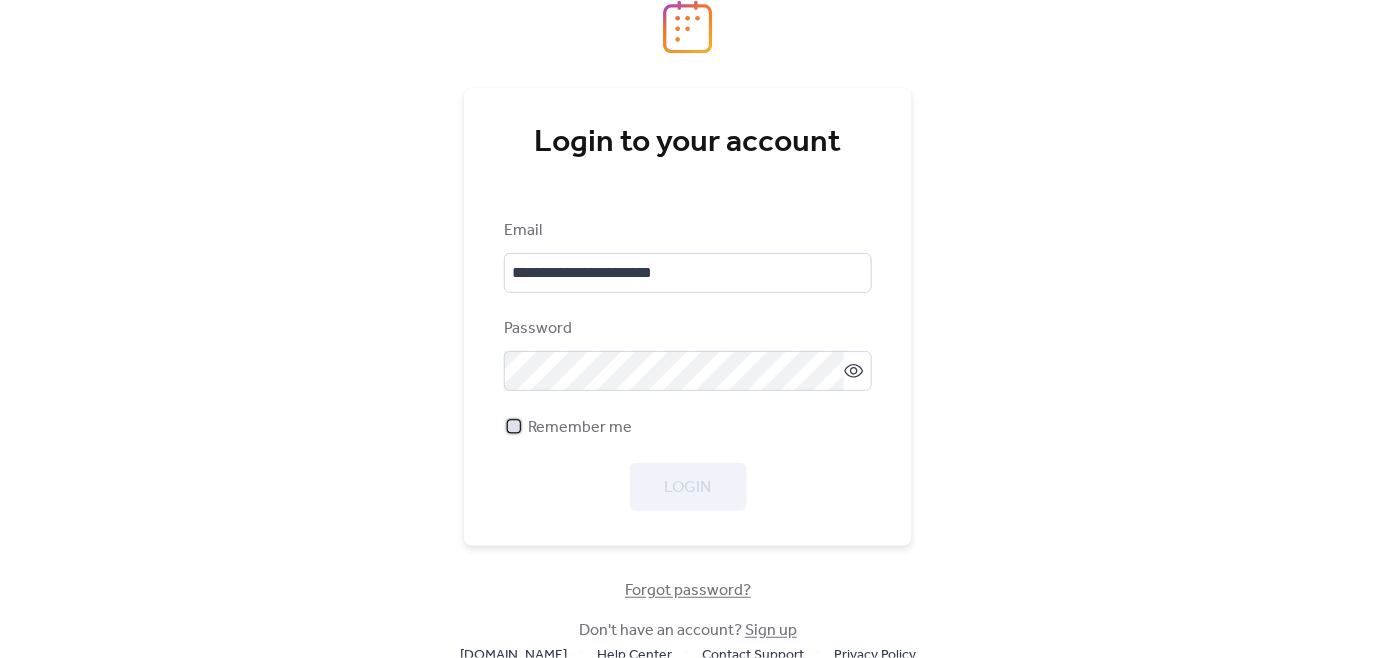 click on "Remember me" at bounding box center (580, 428) 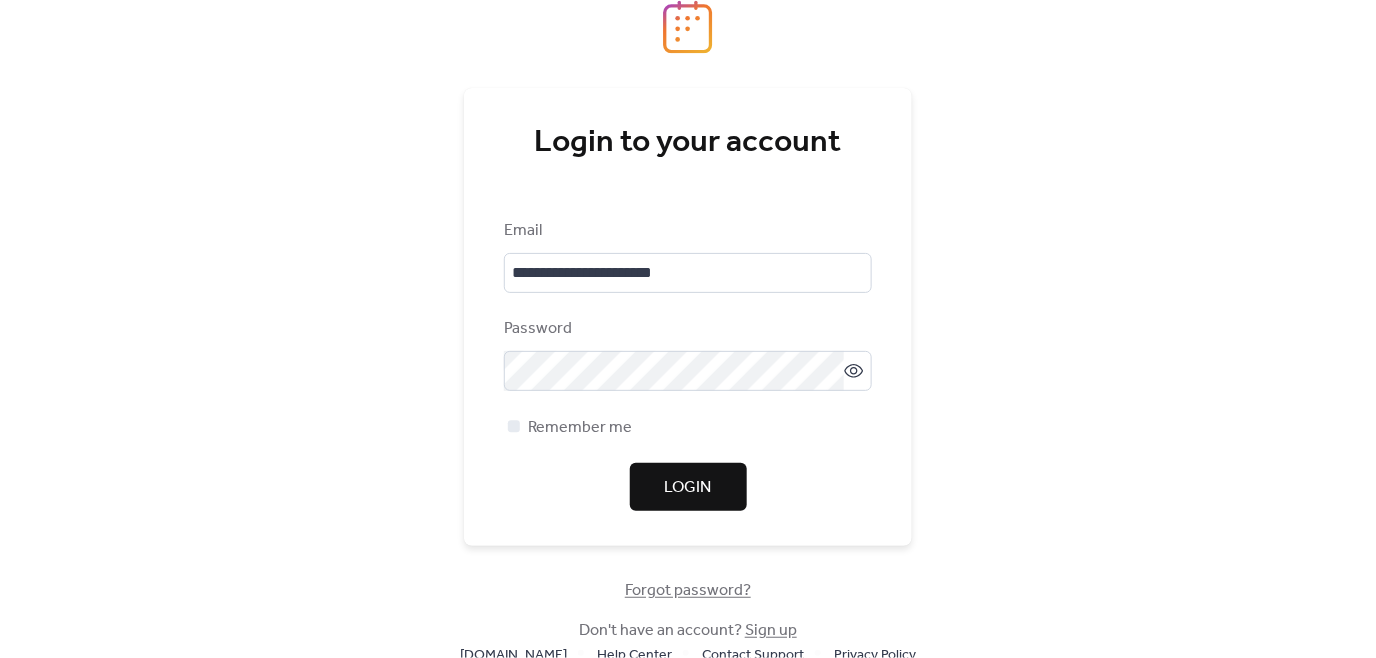 click on "Login" at bounding box center (688, 487) 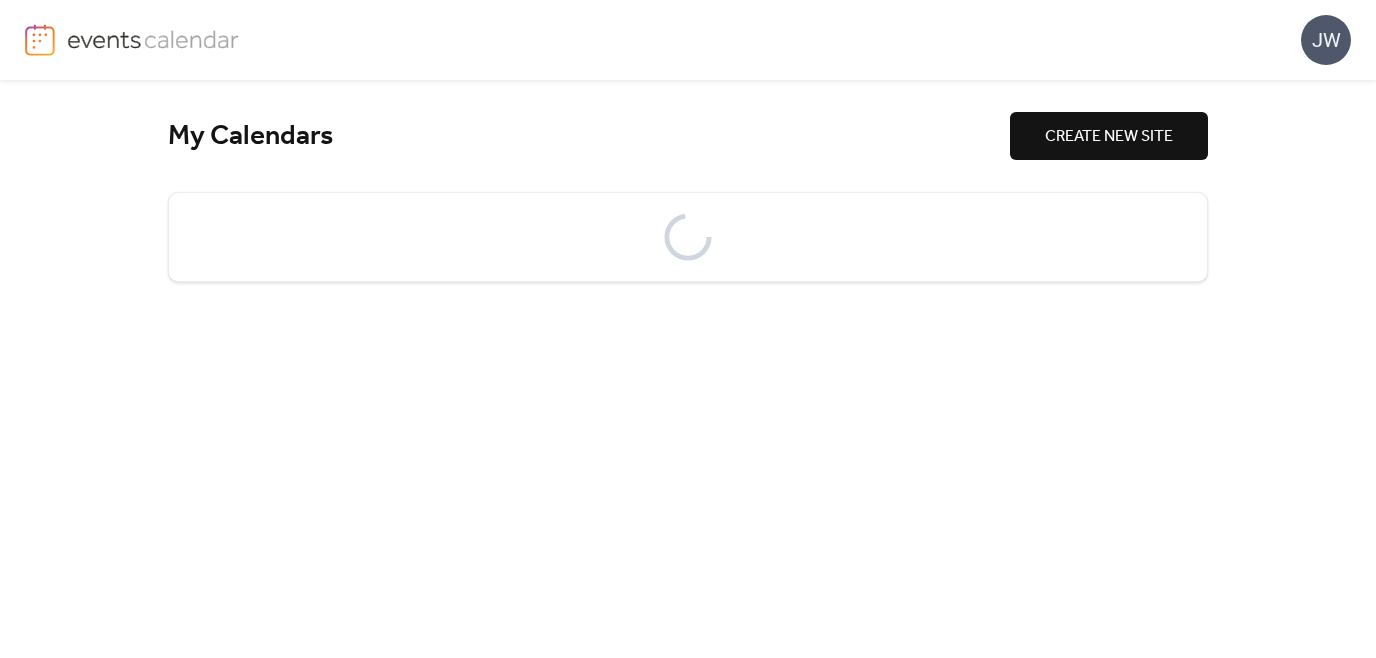 scroll, scrollTop: 0, scrollLeft: 0, axis: both 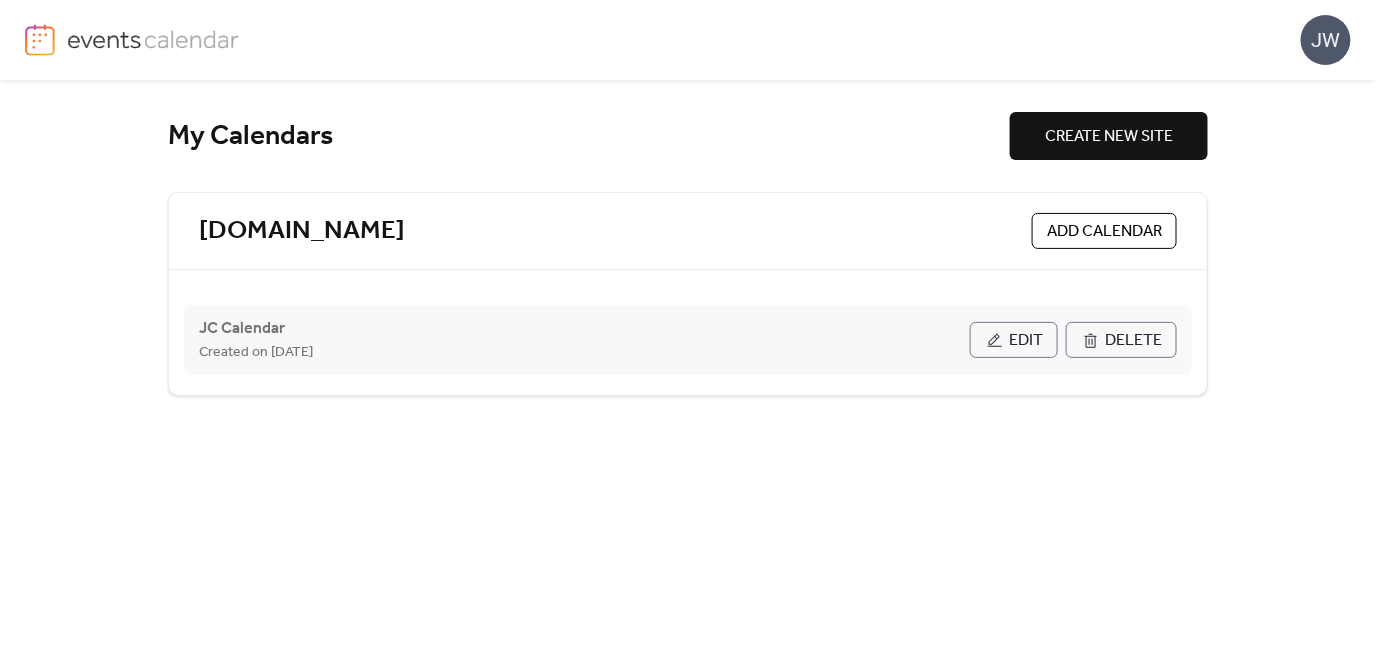 click on "Edit" at bounding box center [1026, 341] 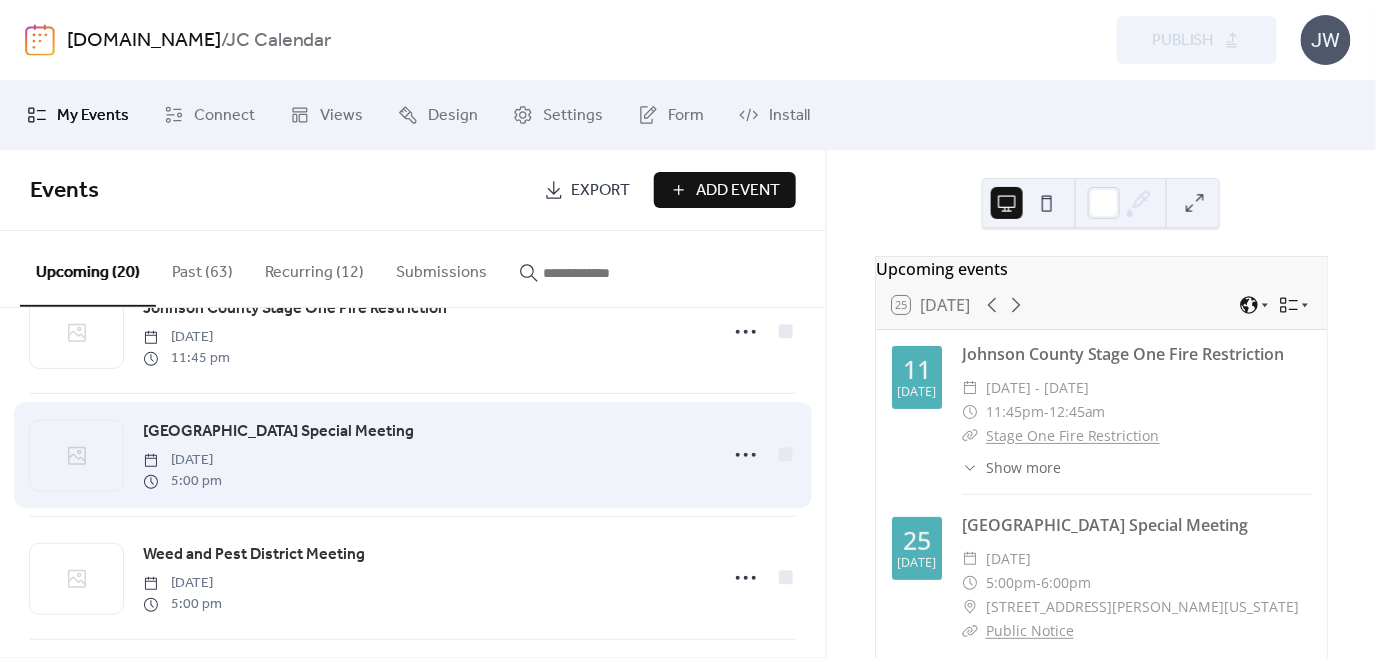 scroll, scrollTop: 100, scrollLeft: 0, axis: vertical 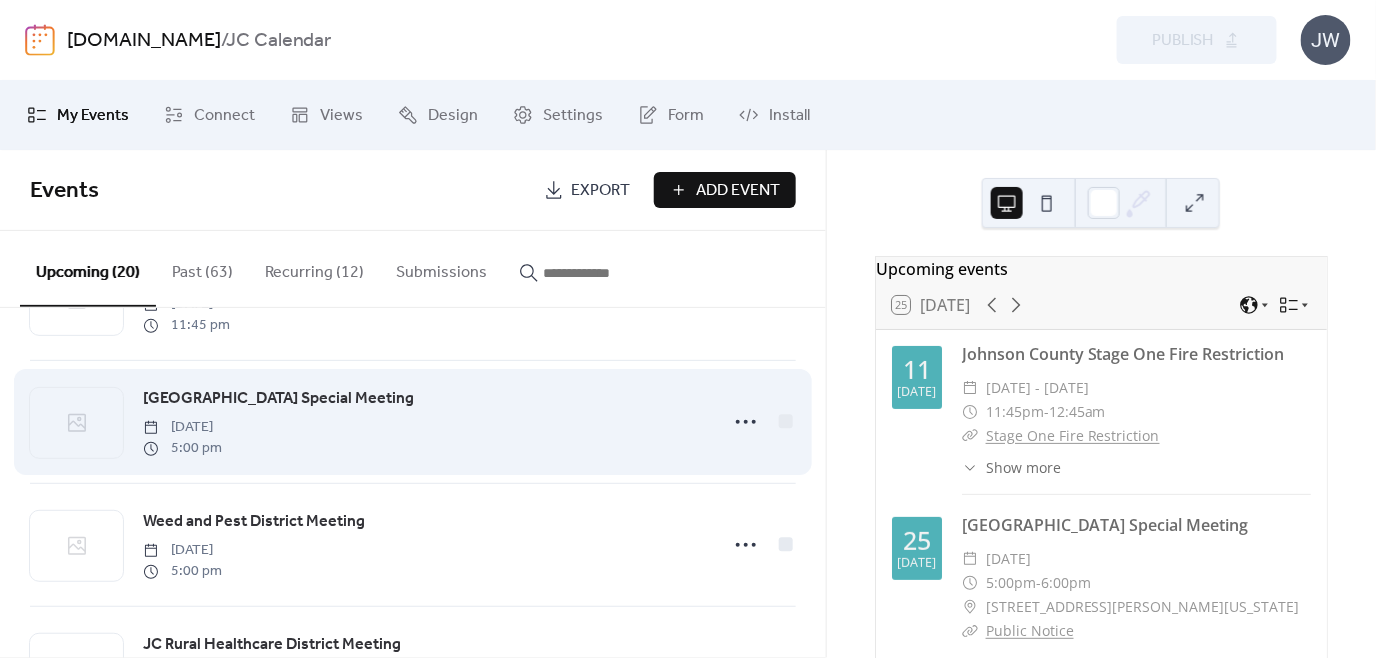 click on "Johnson County Library Special Meeting" at bounding box center (278, 399) 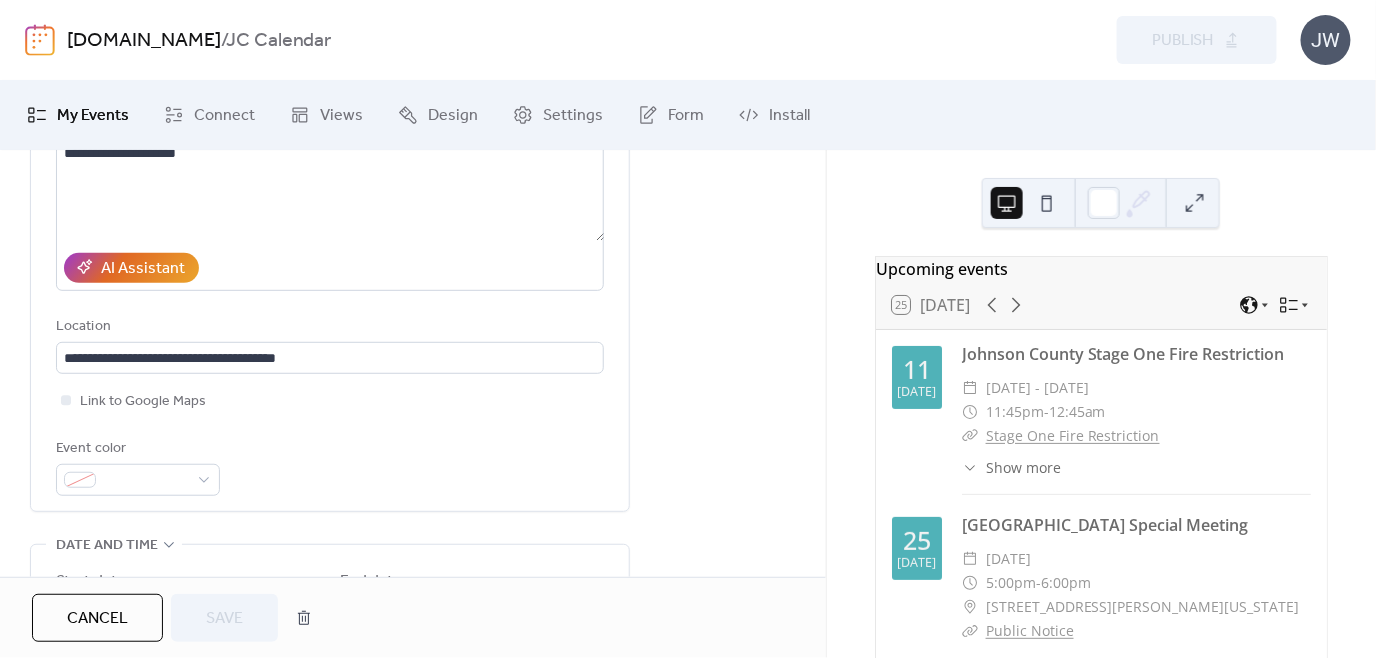 scroll, scrollTop: 500, scrollLeft: 0, axis: vertical 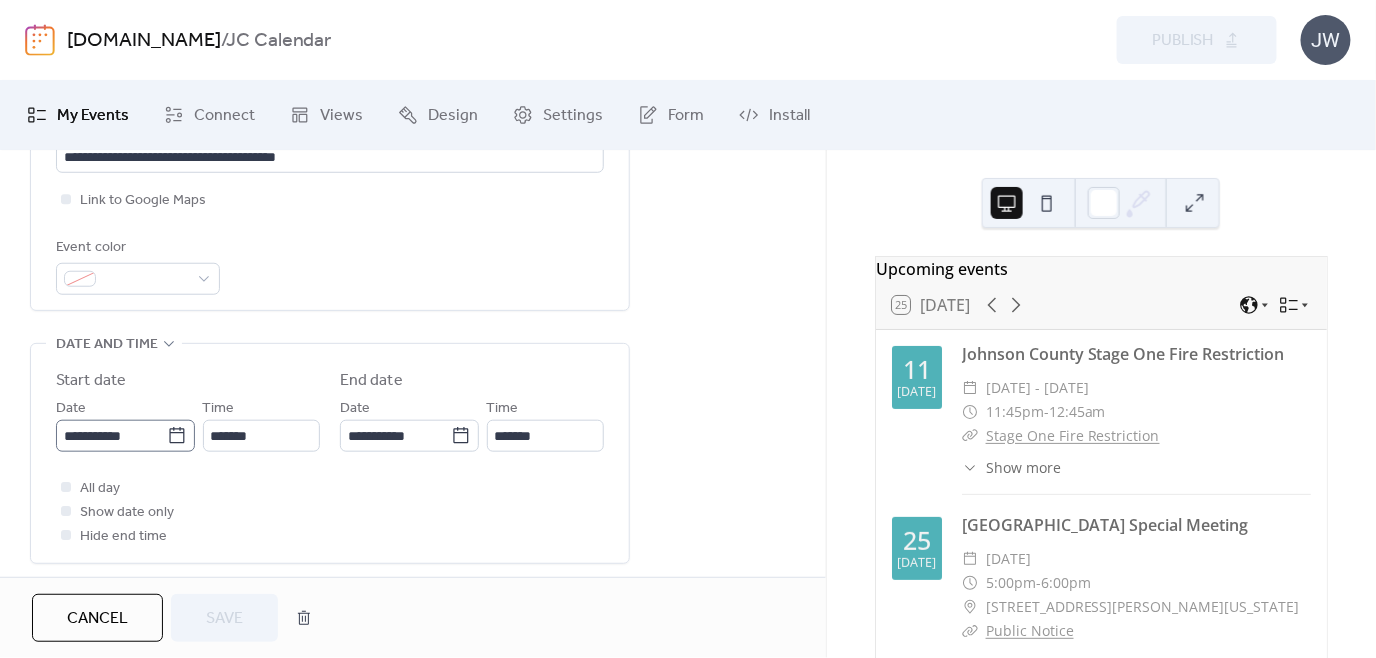 click 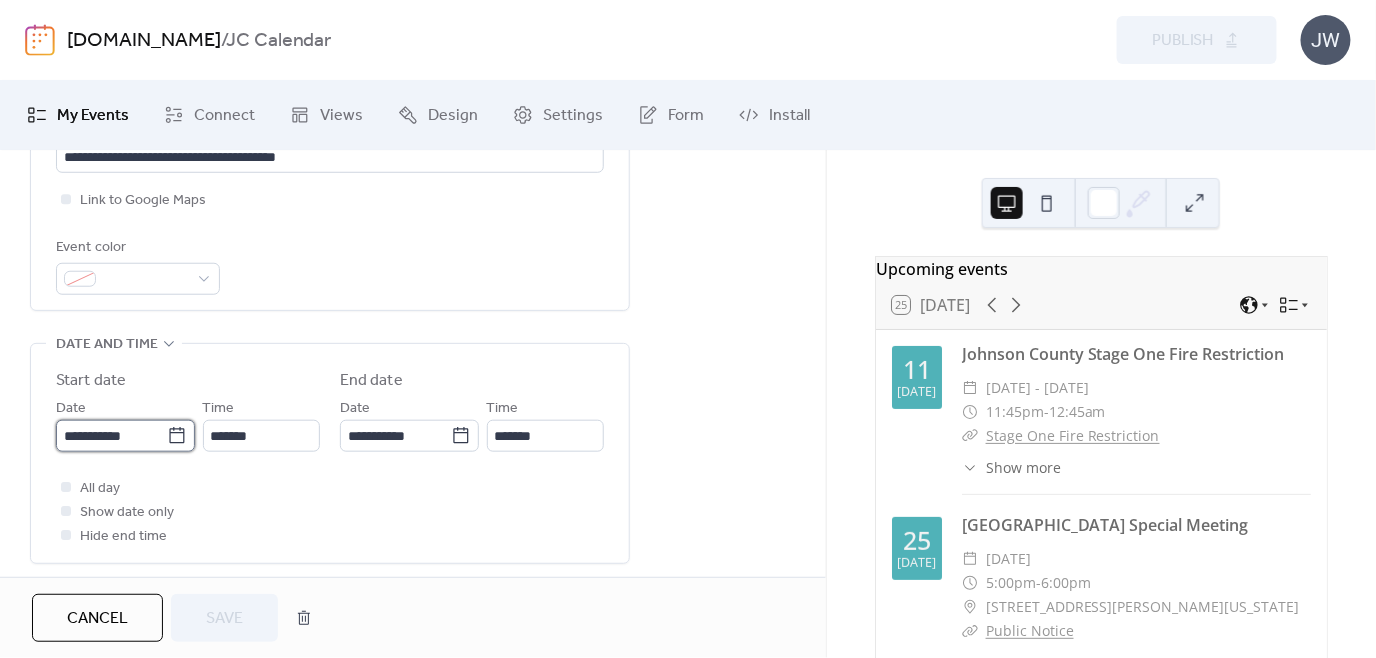 click on "**********" at bounding box center [111, 436] 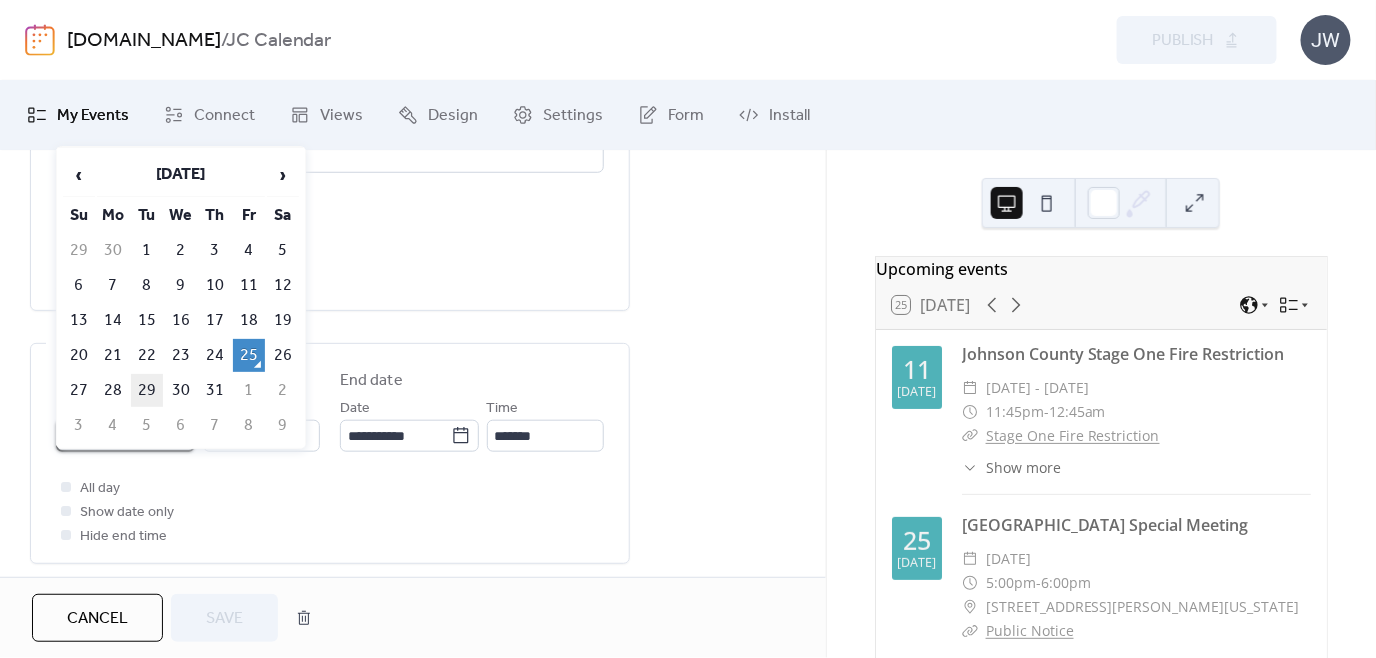 click on "29" at bounding box center (147, 390) 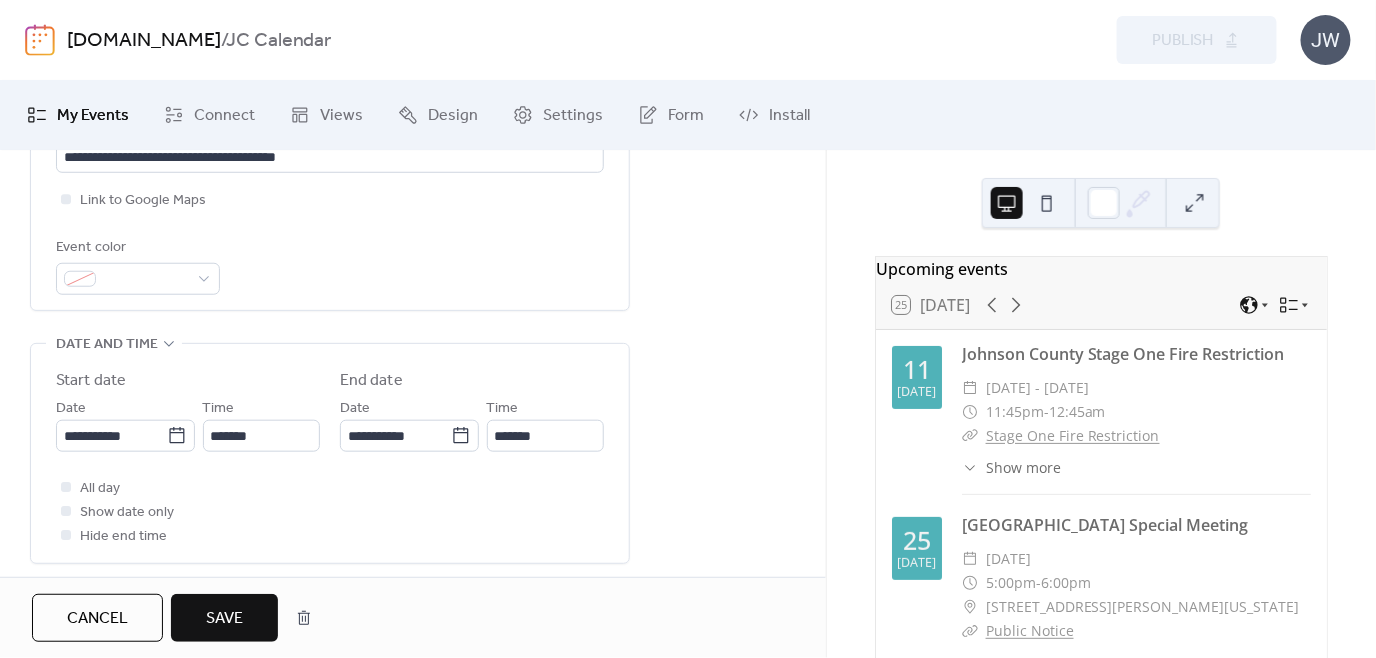 click on "Save" at bounding box center [224, 618] 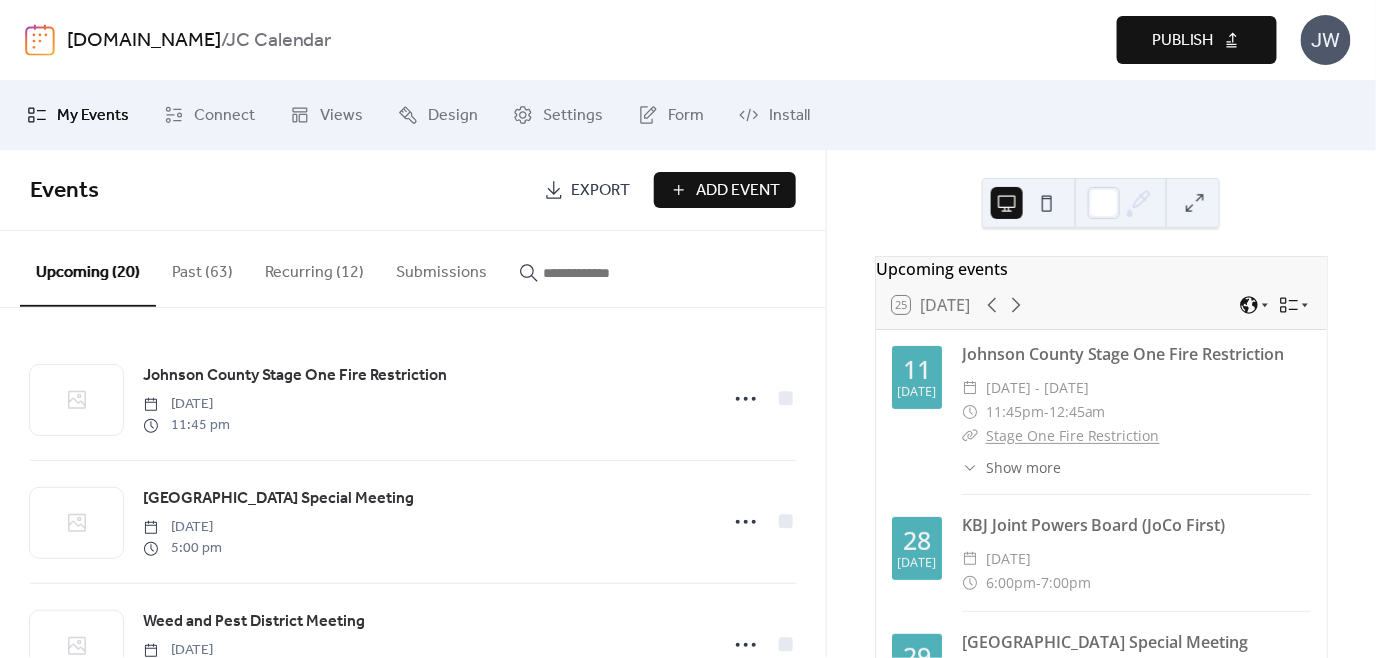 click on "Publish" at bounding box center [1197, 40] 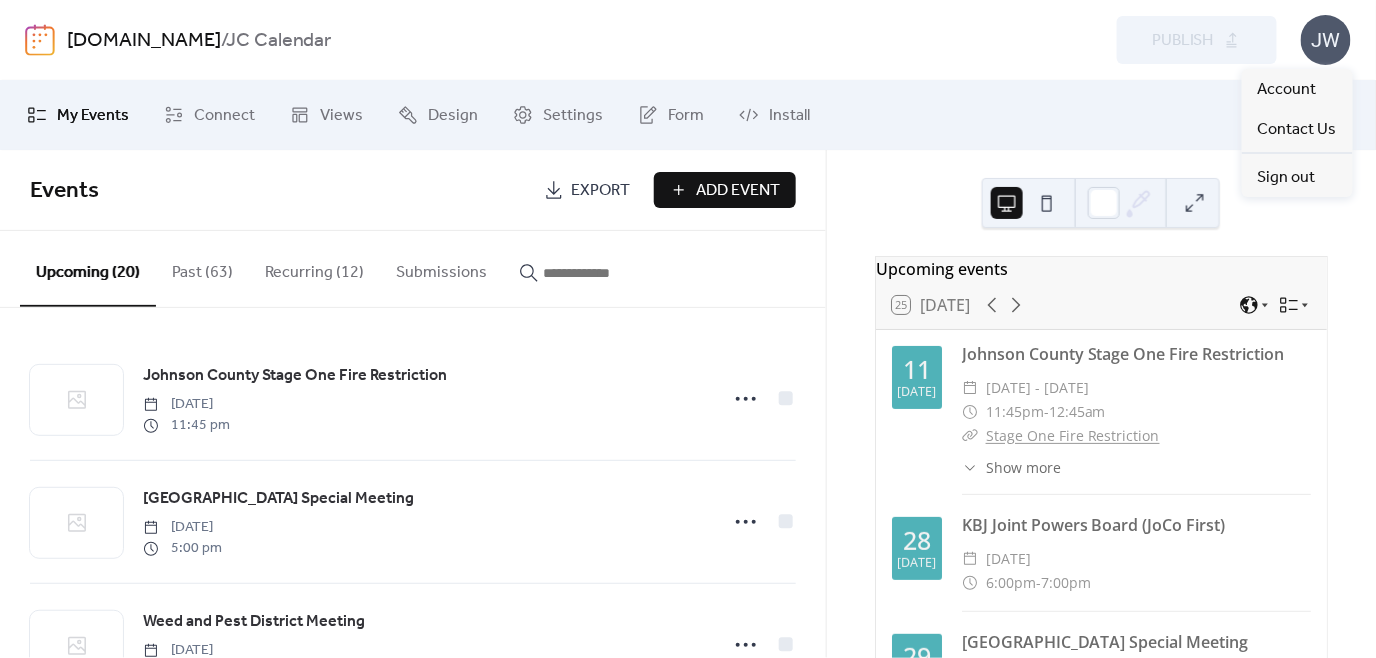 click on "JW" at bounding box center (1326, 40) 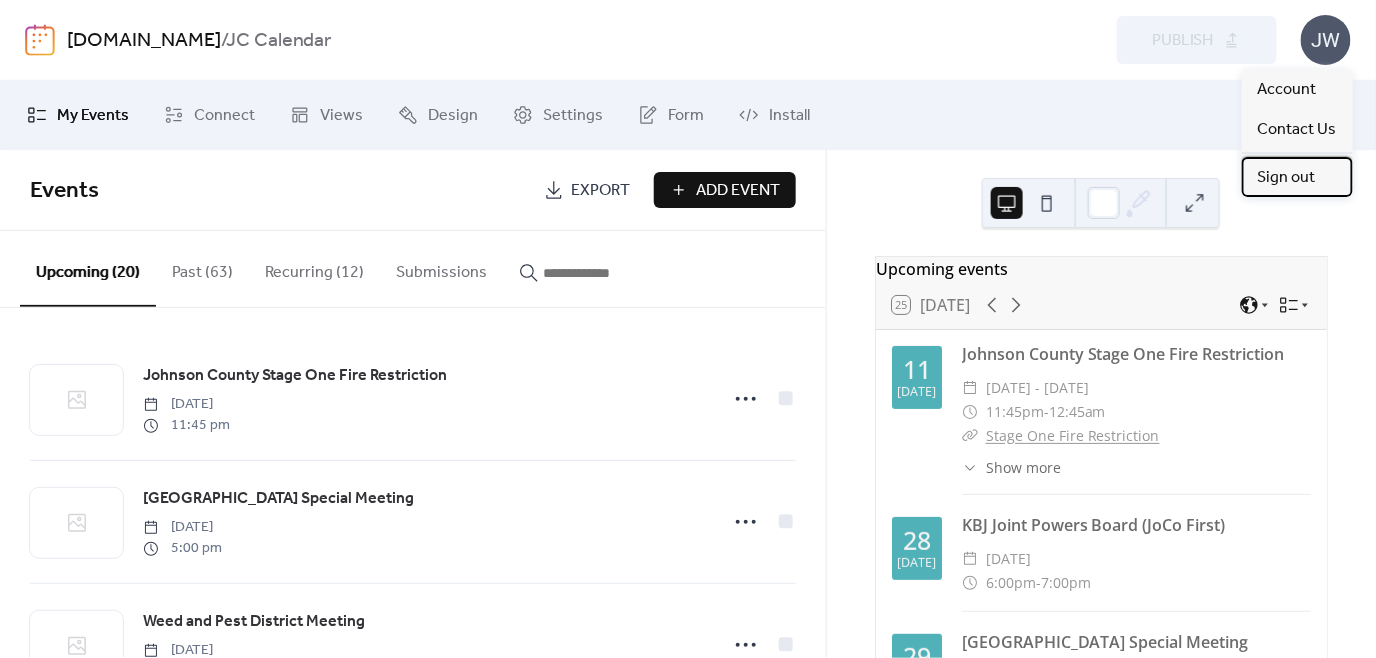 click on "Sign out" at bounding box center [1287, 178] 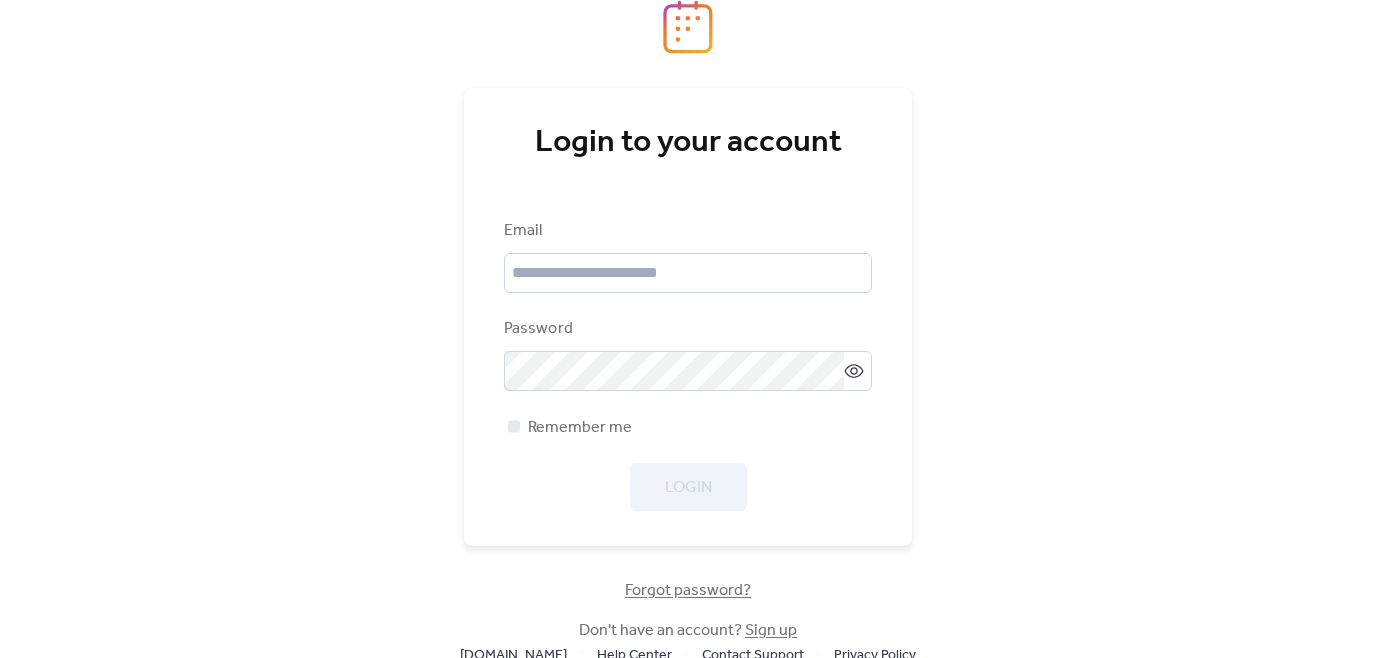 scroll, scrollTop: 0, scrollLeft: 0, axis: both 